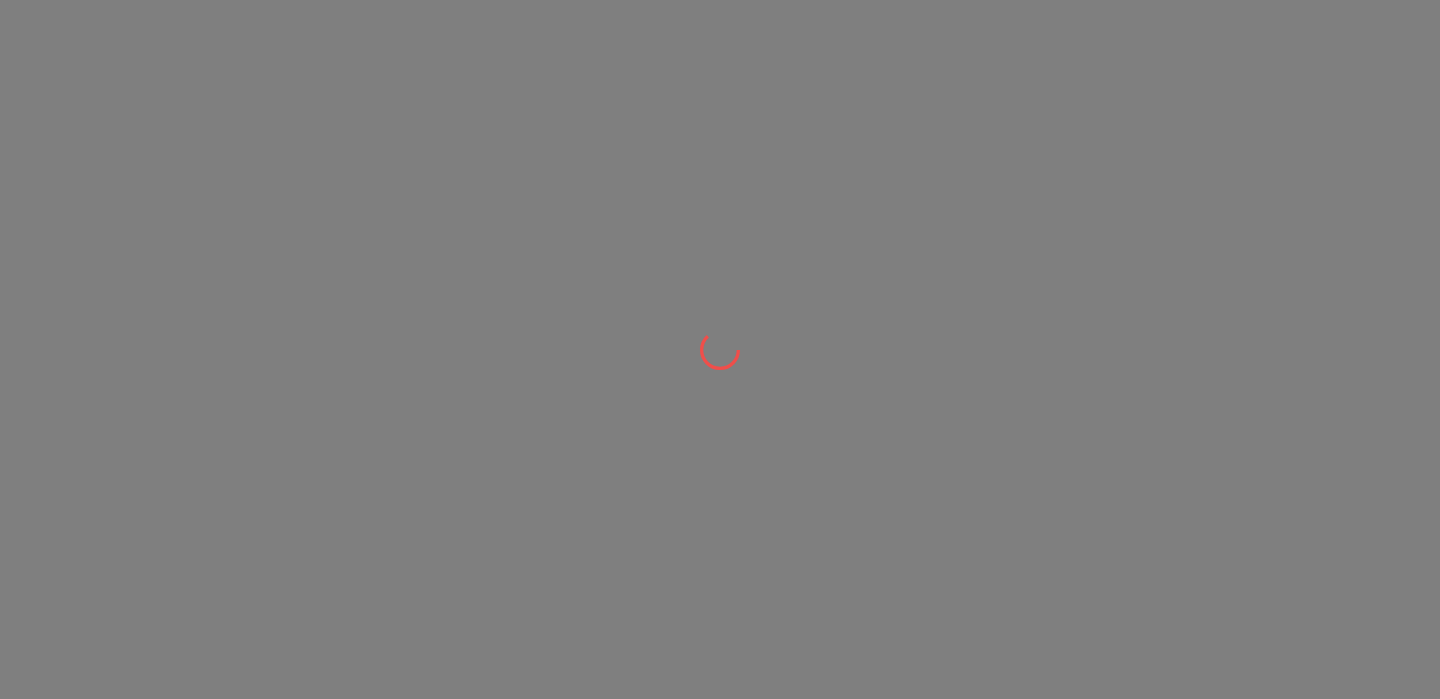 scroll, scrollTop: 0, scrollLeft: 0, axis: both 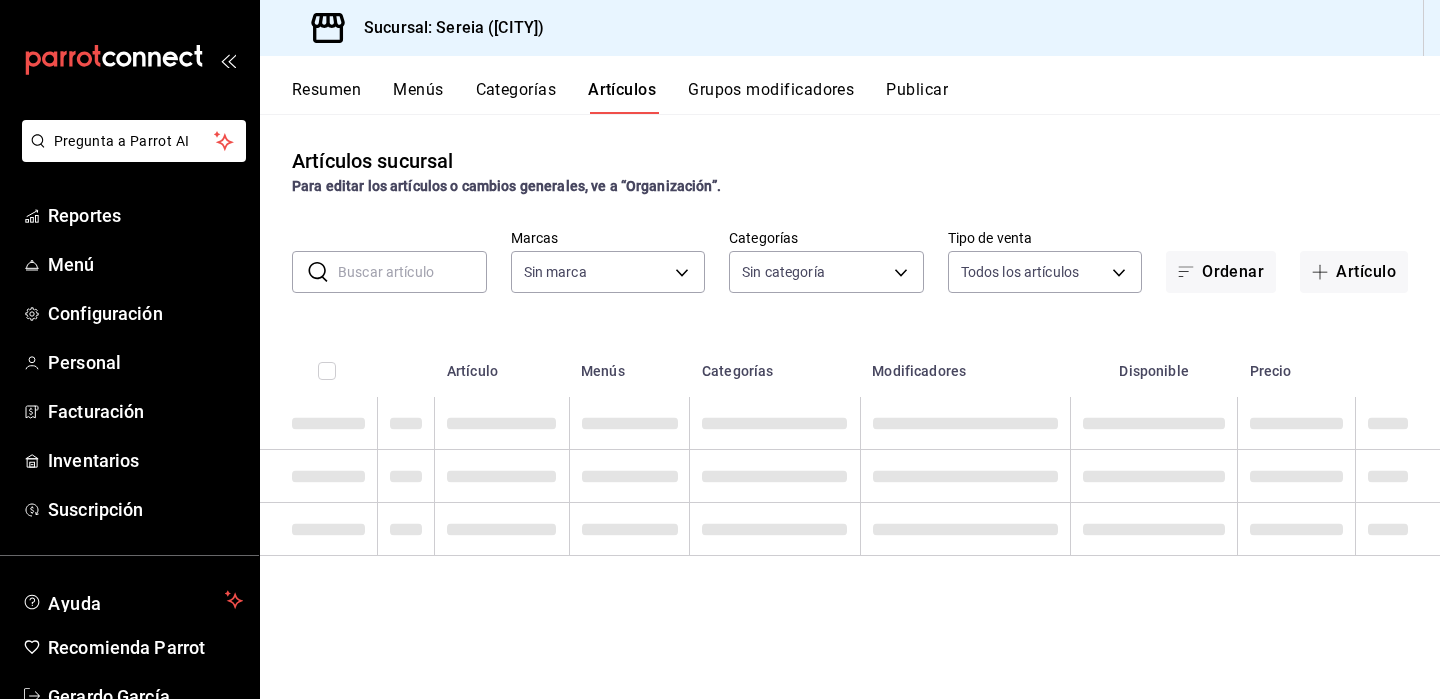 type on "e26cb55a-85e0-41b2-9155-b47575076aeb" 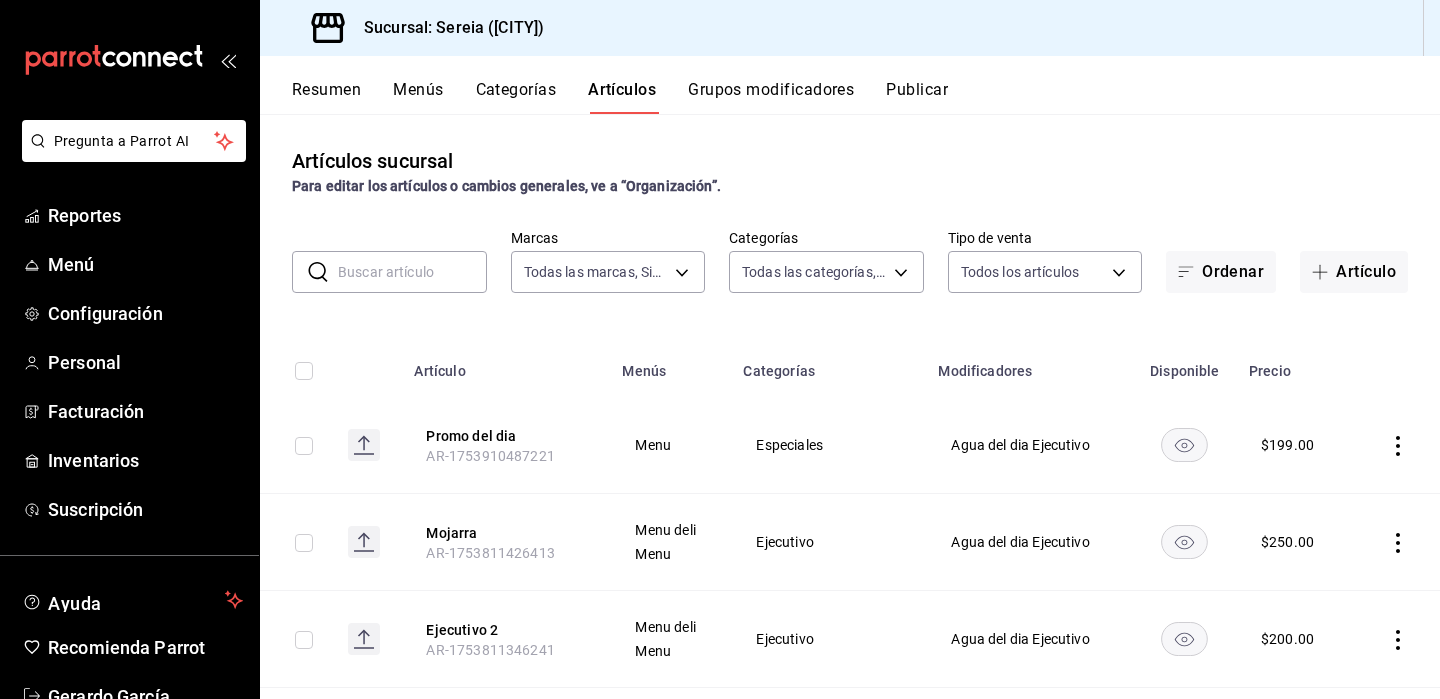 type on "[UUID],[UUID],[UUID],[UUID],[UUID],[UUID],[UUID],[UUID],[UUID],[UUID],[UUID],[UUID],[UUID],[UUID],[UUID],[UUID],[UUID],[UUID],[UUID],[UUID],[UUID],[UUID],[UUID],[UUID]" 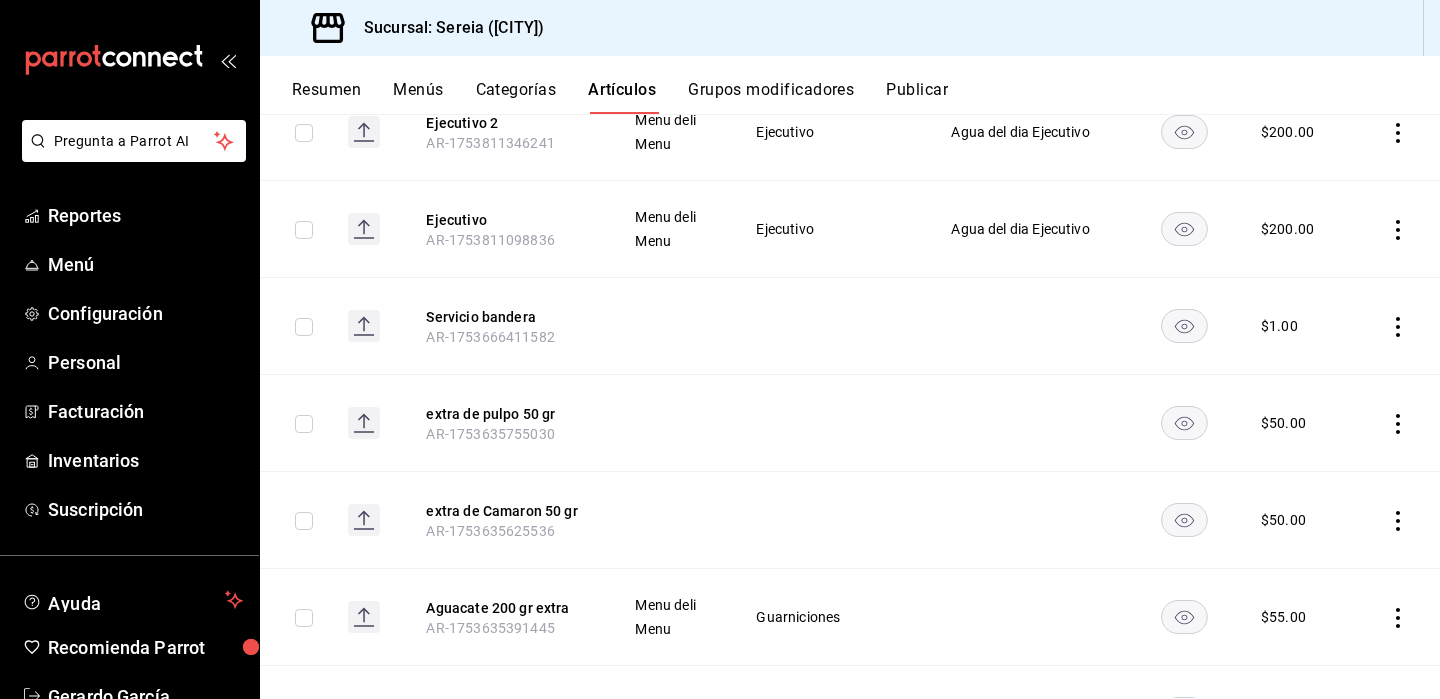 scroll, scrollTop: 0, scrollLeft: 0, axis: both 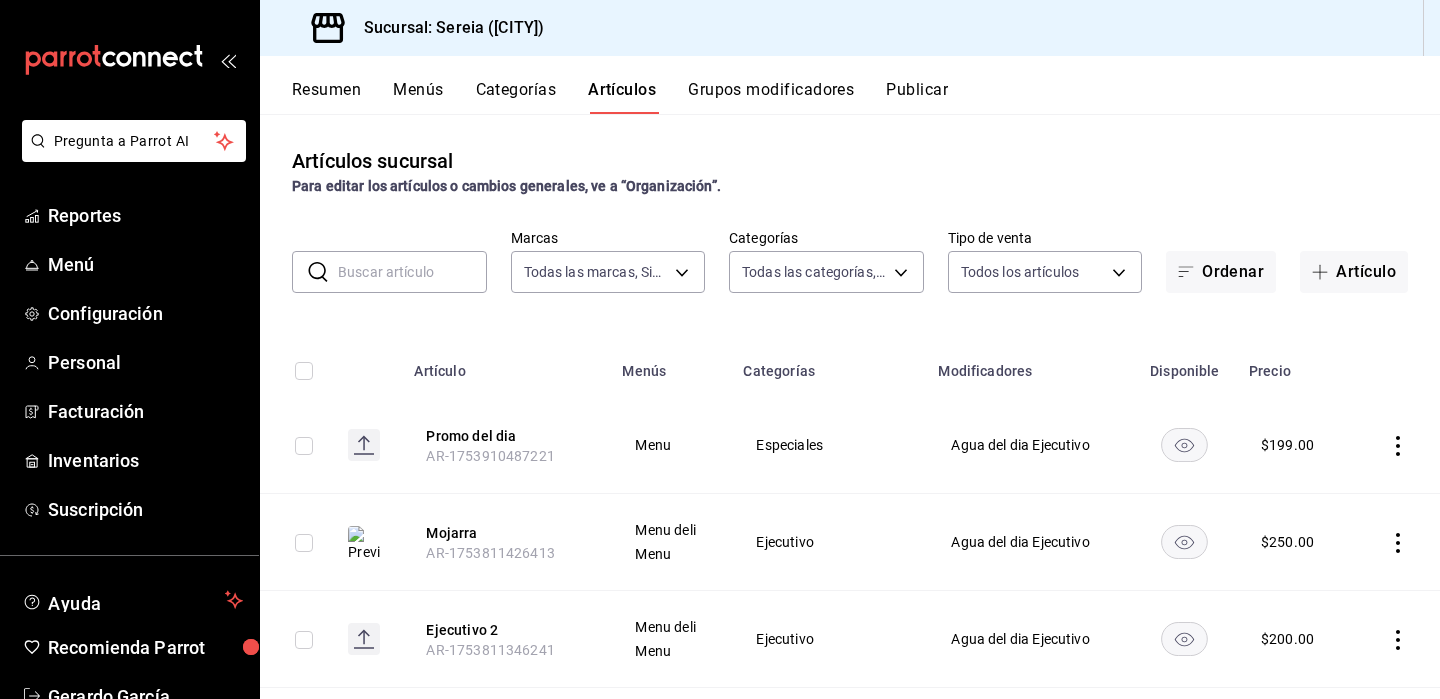 click at bounding box center [412, 272] 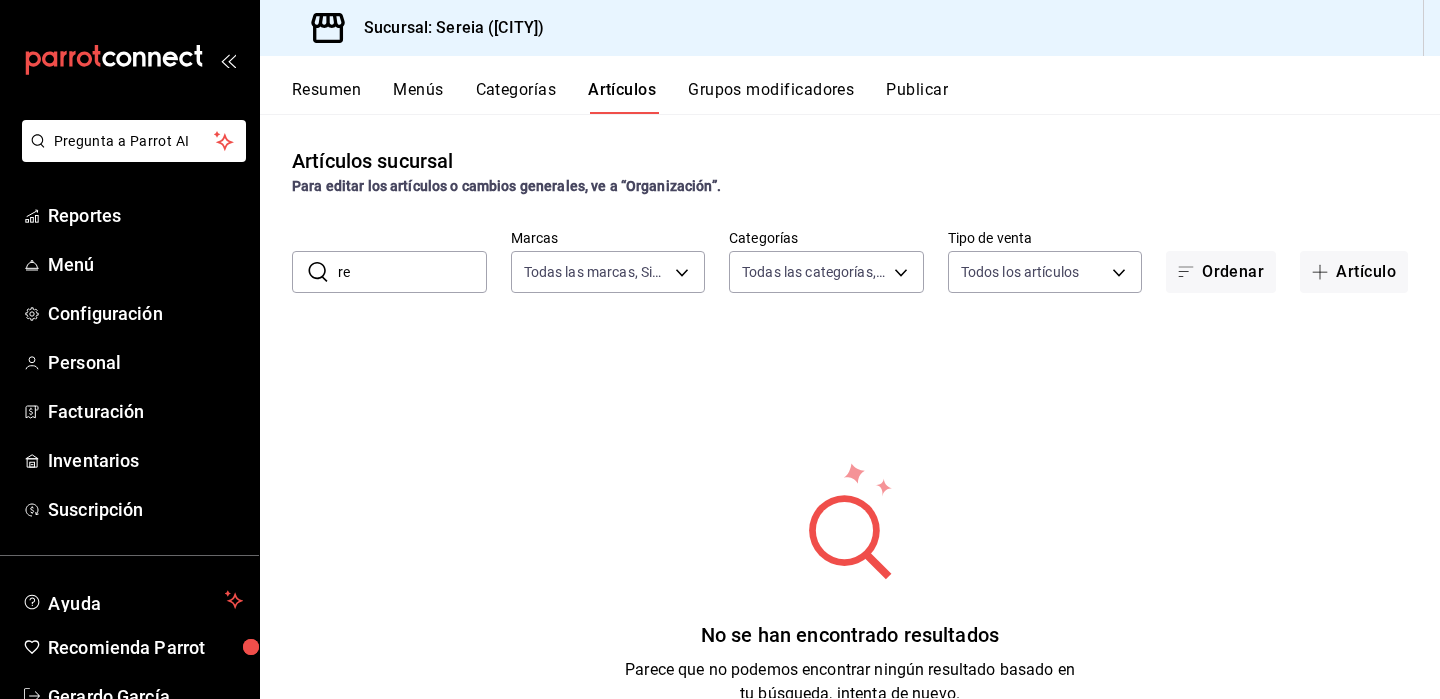 type on "r" 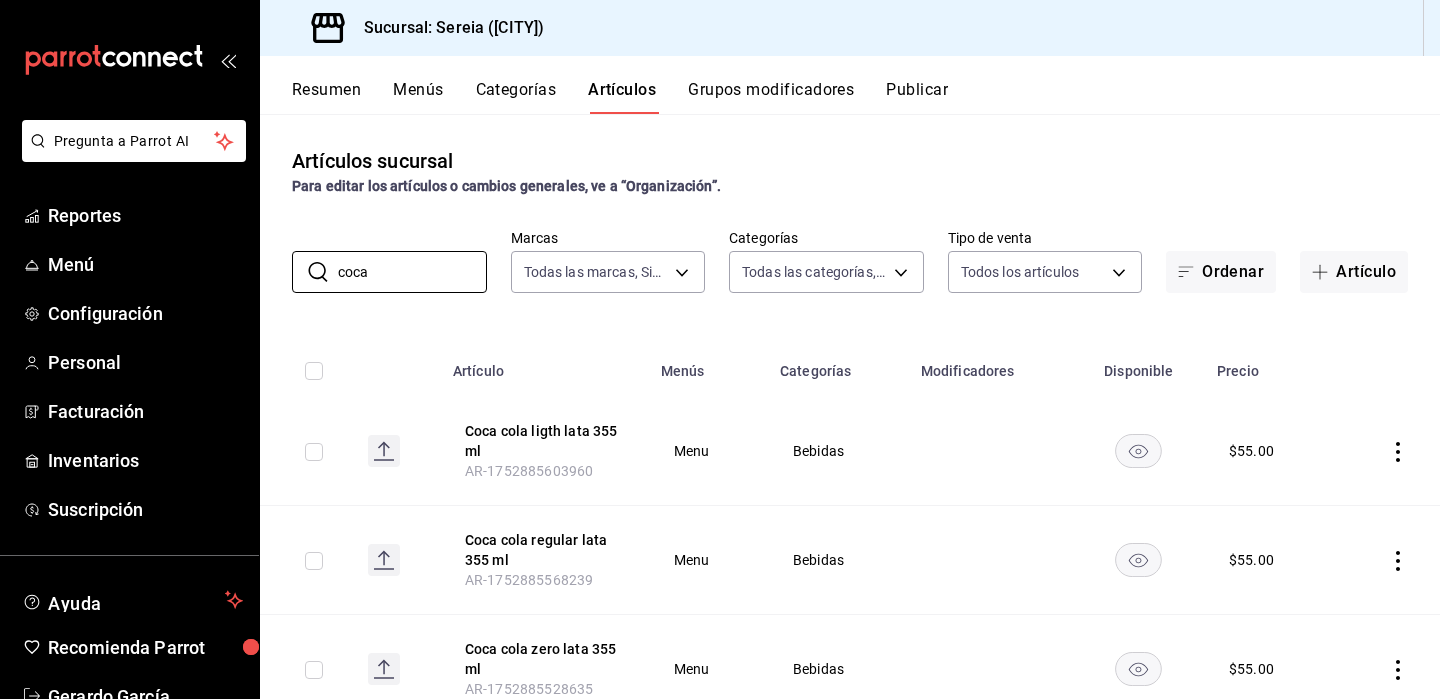 click 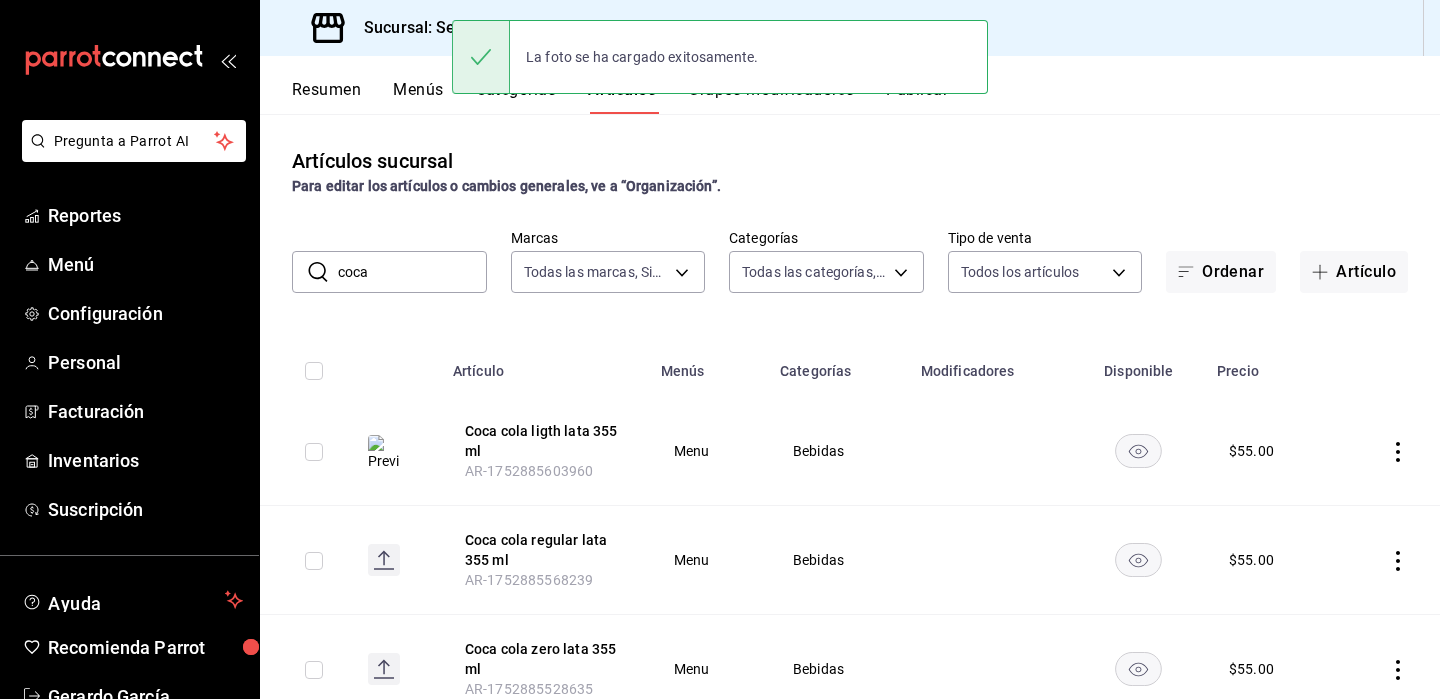 click 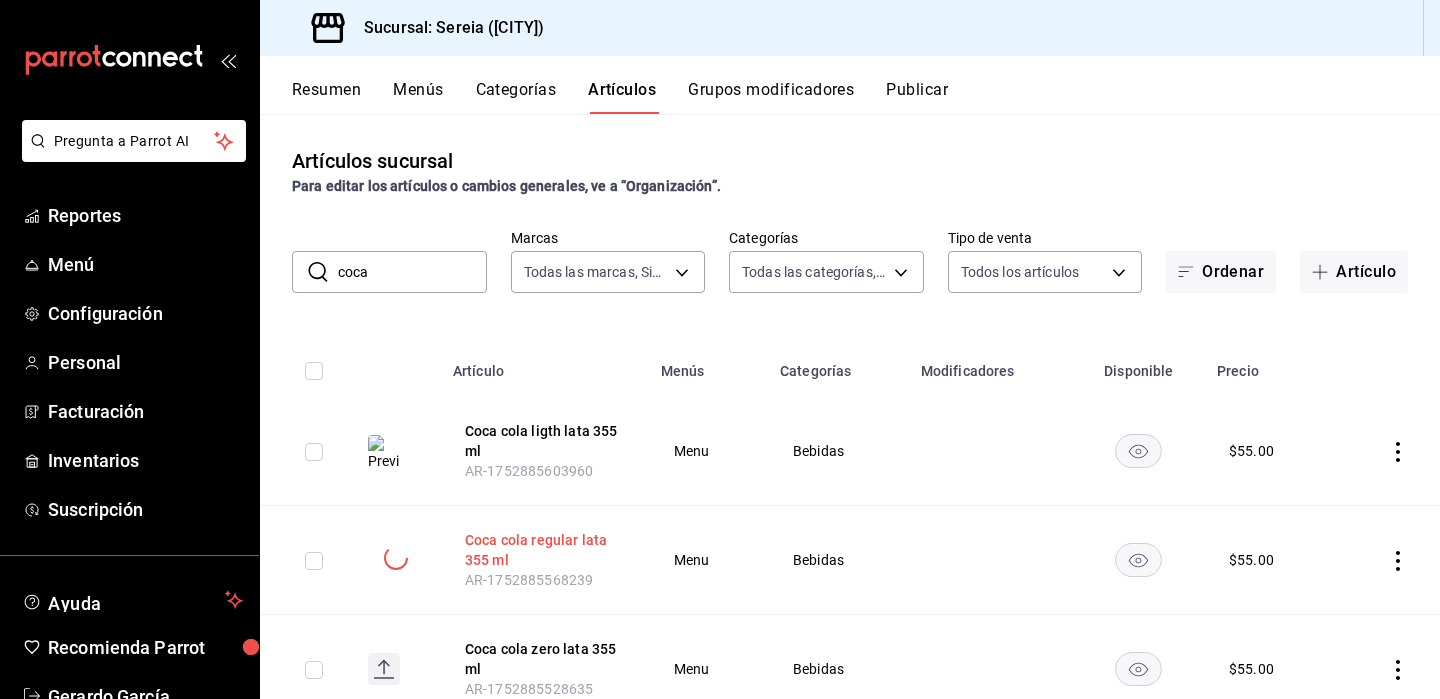 scroll, scrollTop: 73, scrollLeft: 0, axis: vertical 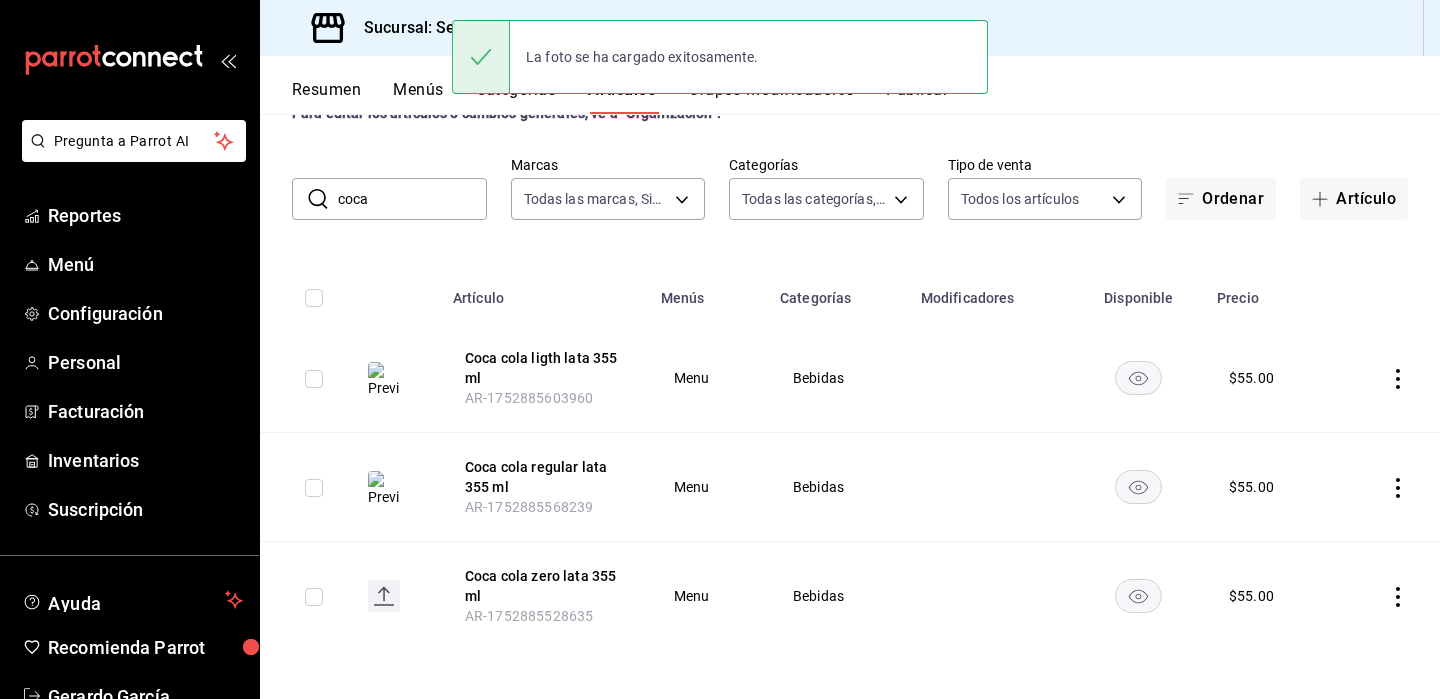 click 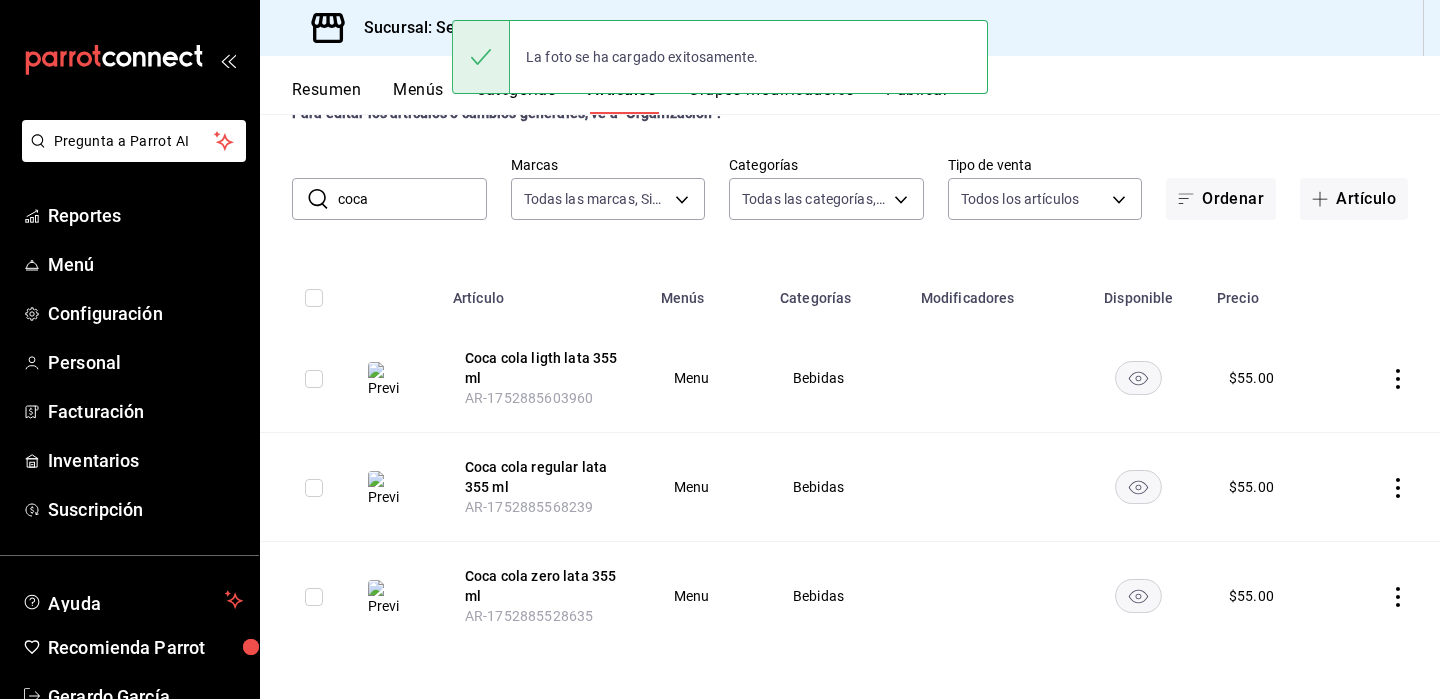 click on "coca" at bounding box center [412, 199] 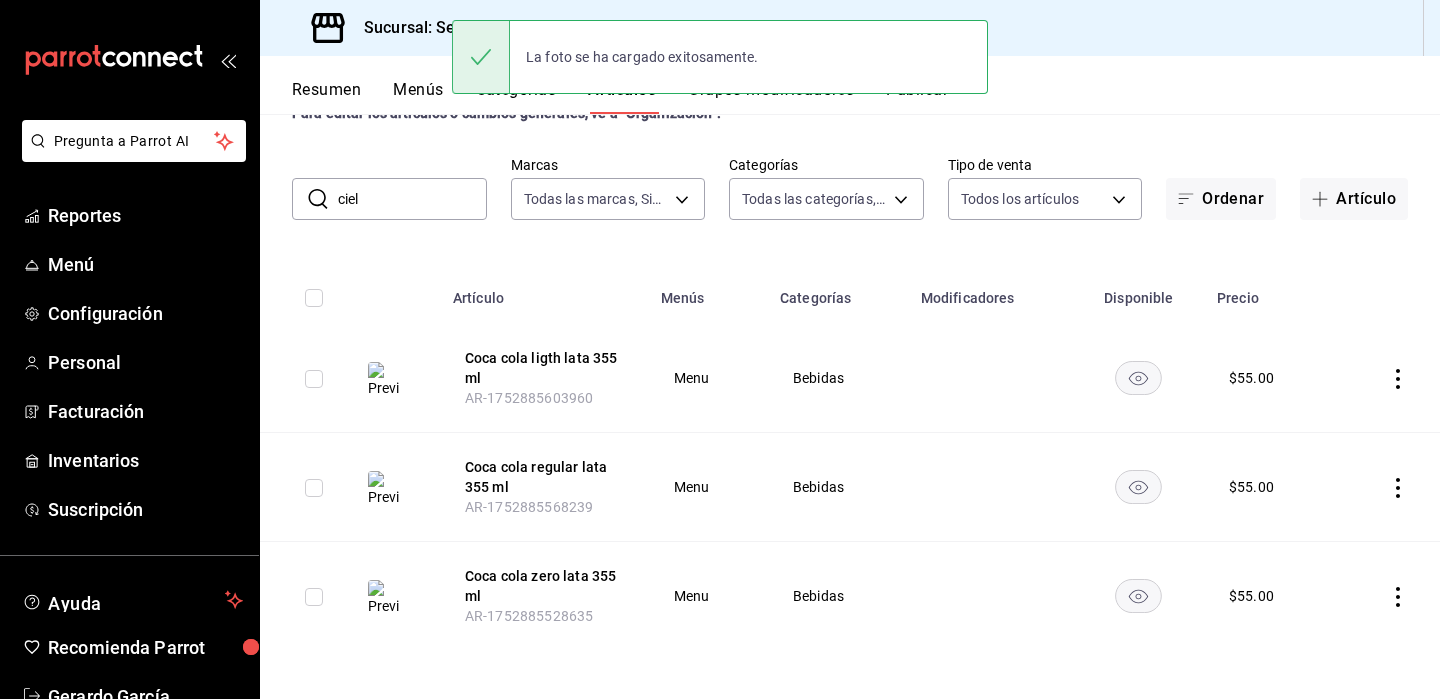 scroll, scrollTop: 0, scrollLeft: 0, axis: both 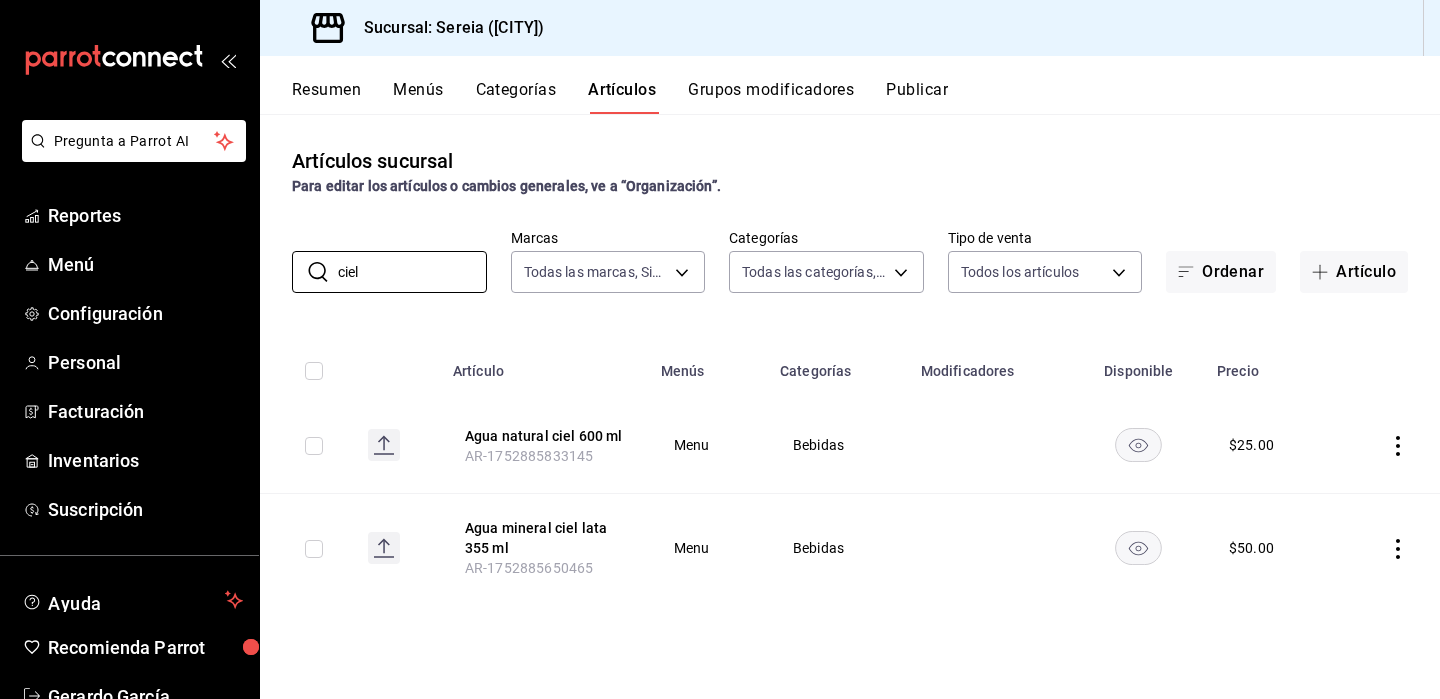 type on "ciel" 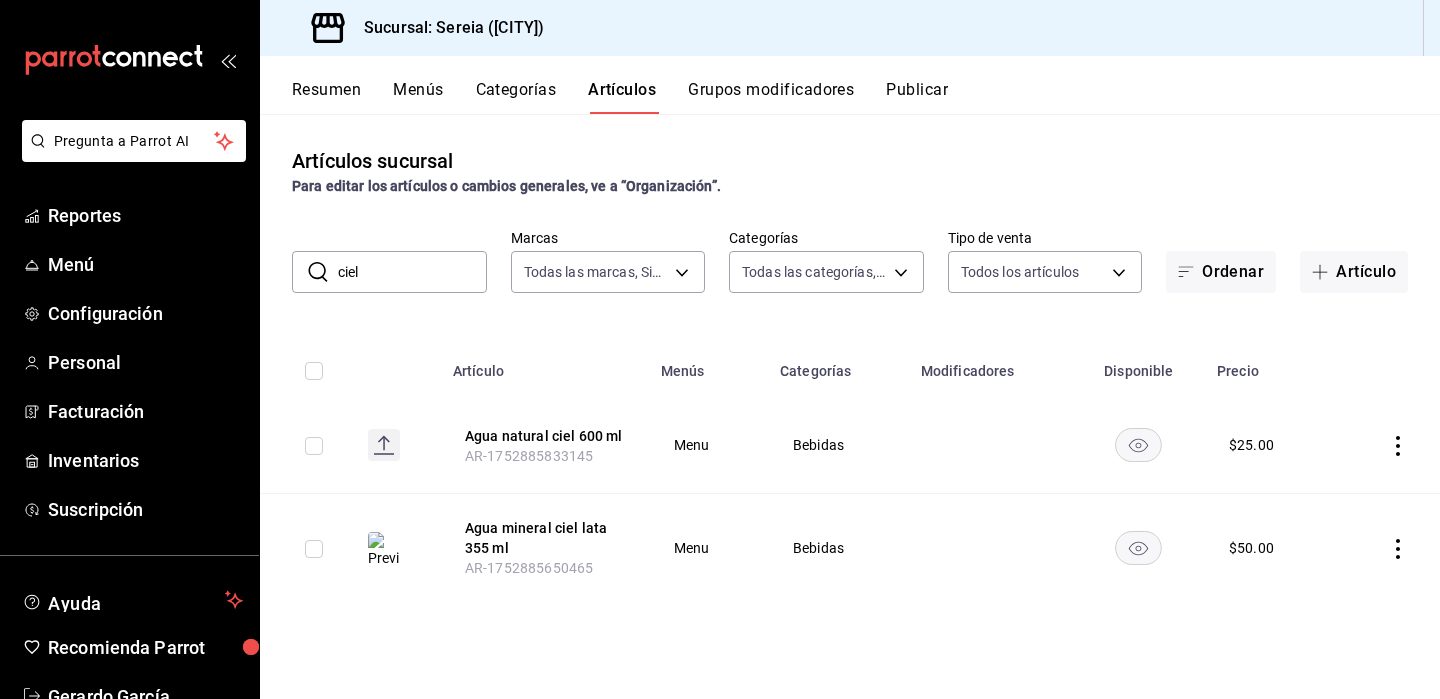 click 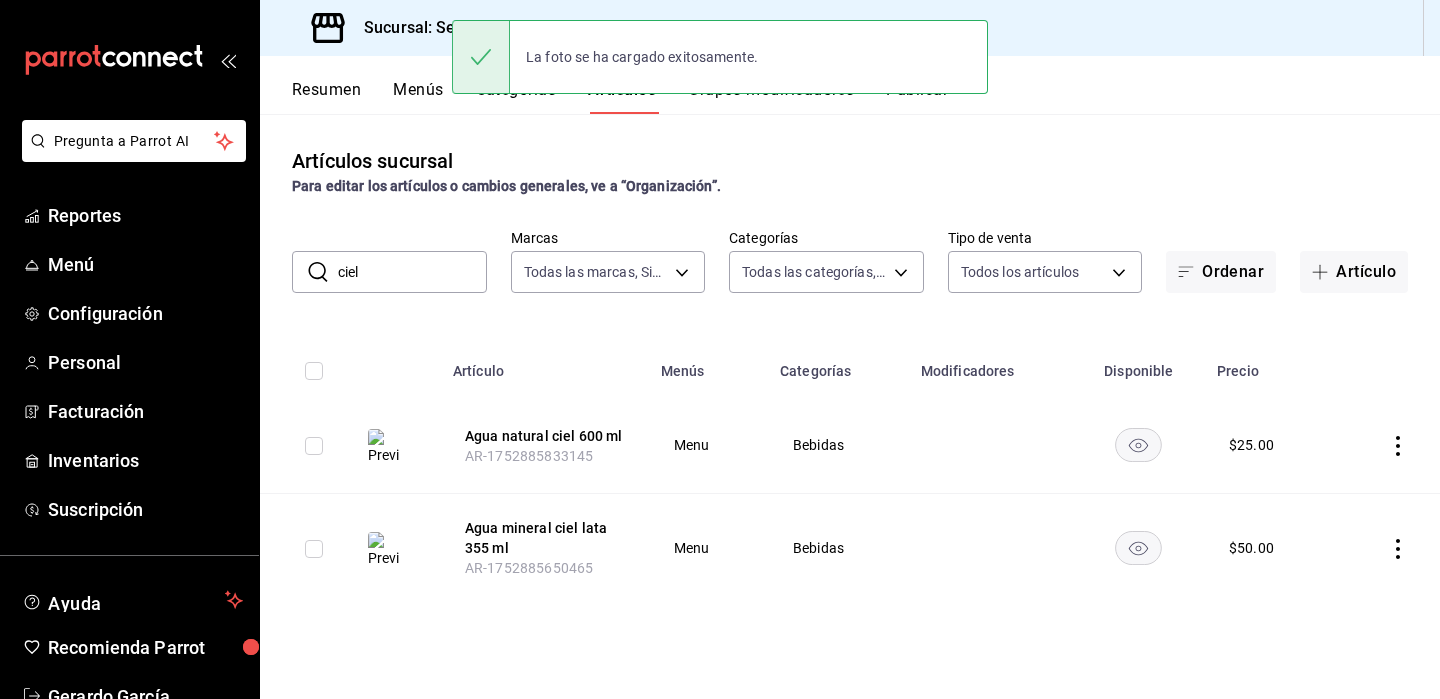 click on "ciel" at bounding box center (412, 272) 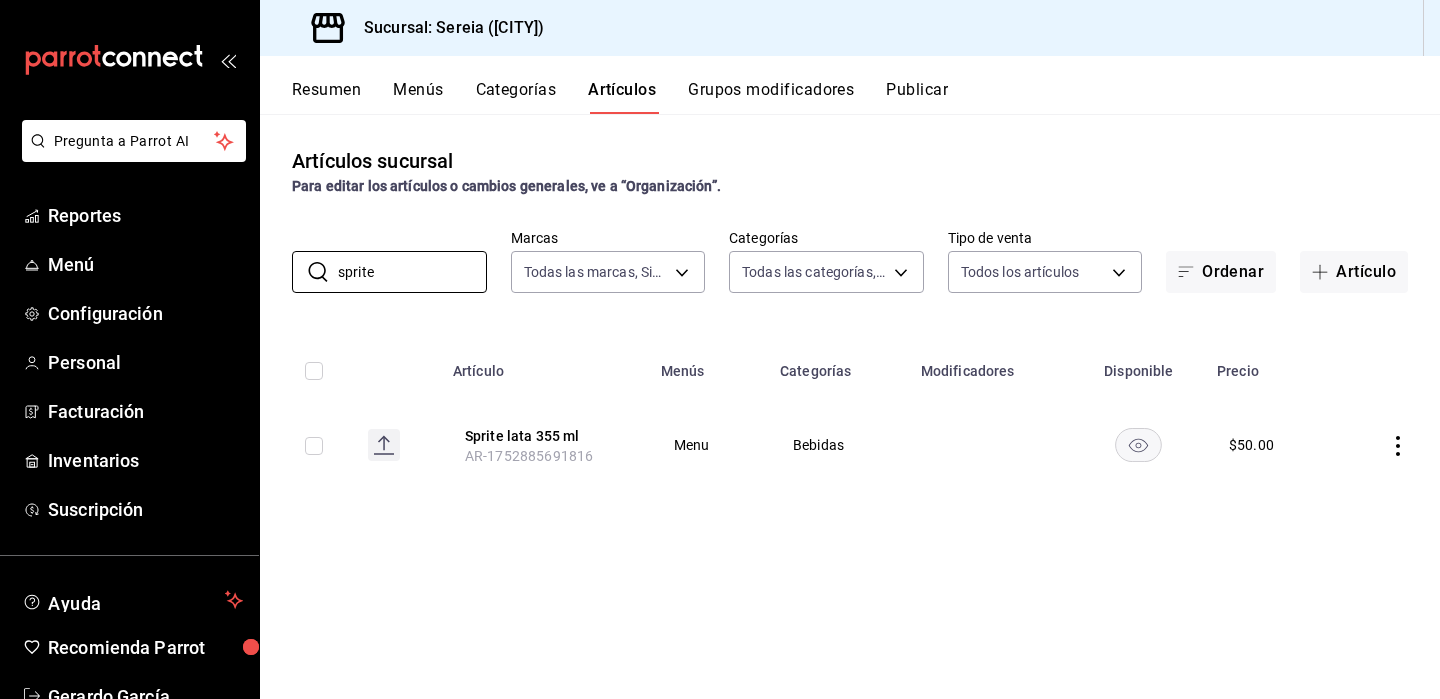 type on "sprite" 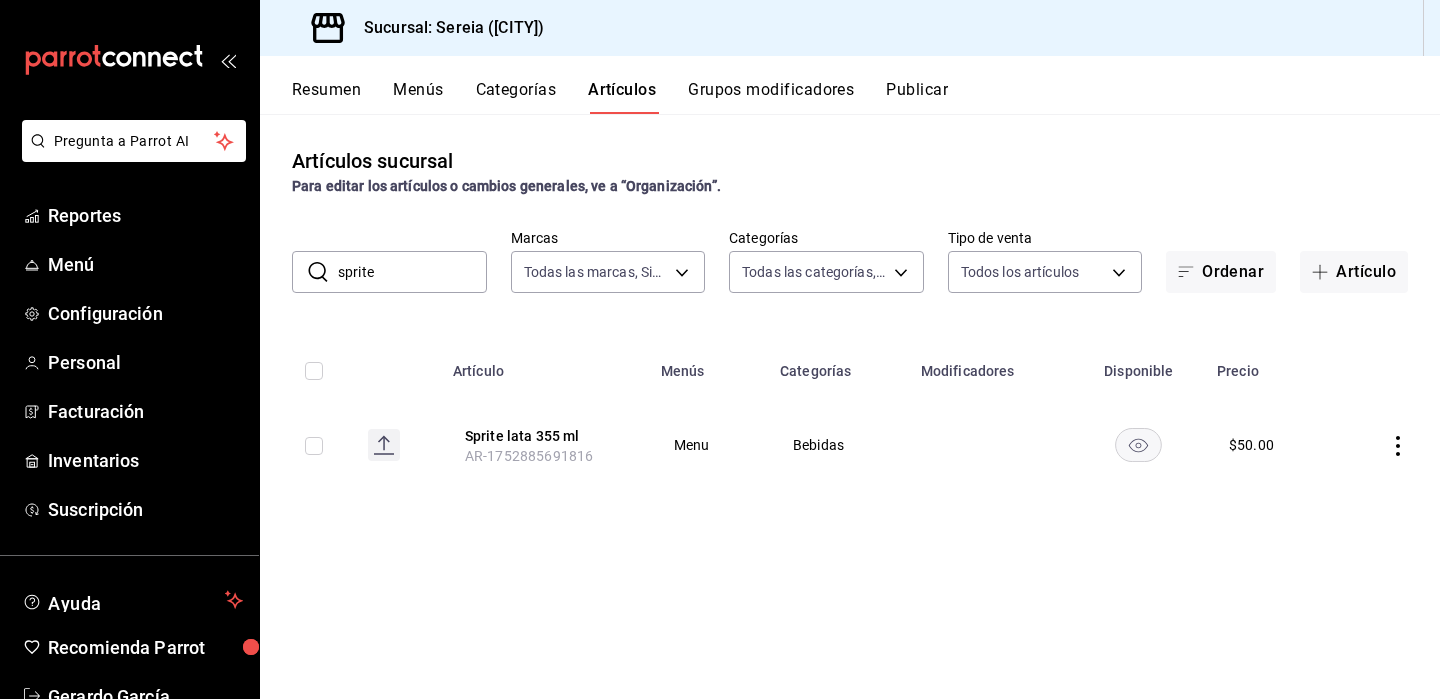 click 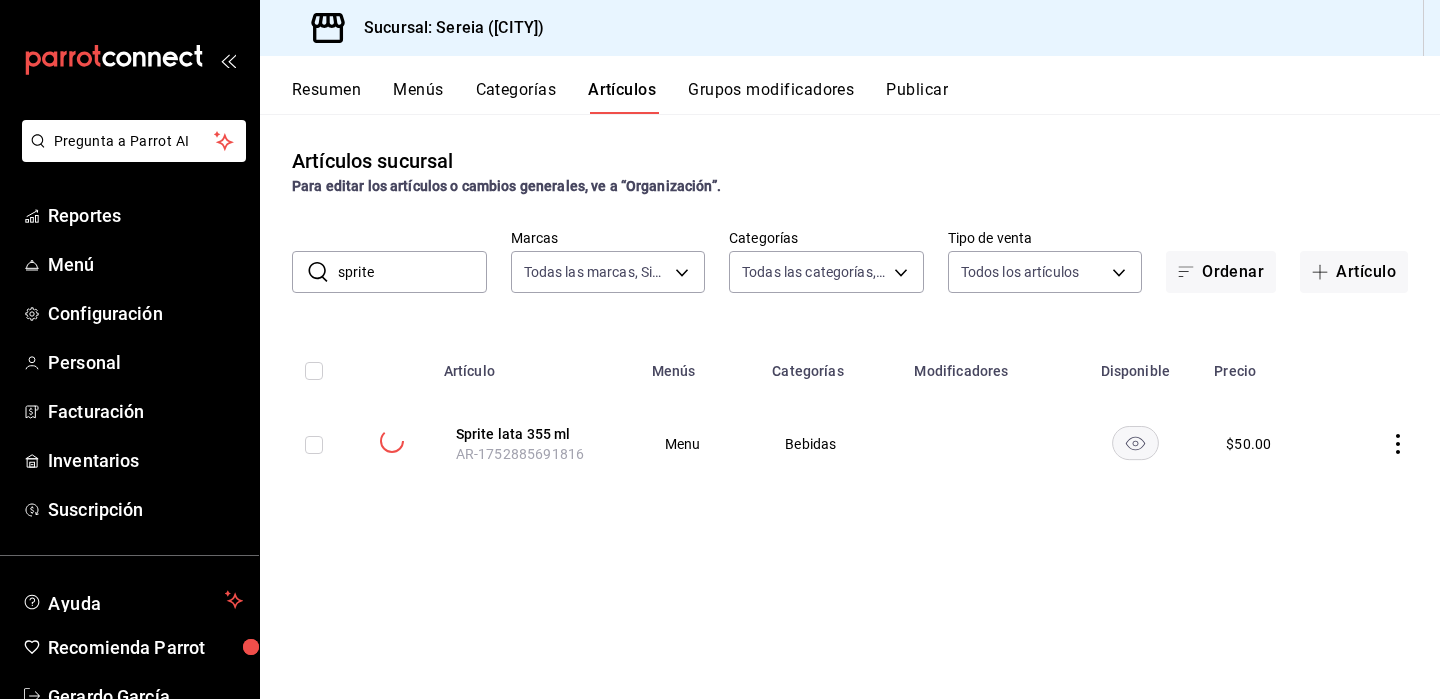 click on "sprite" at bounding box center [412, 272] 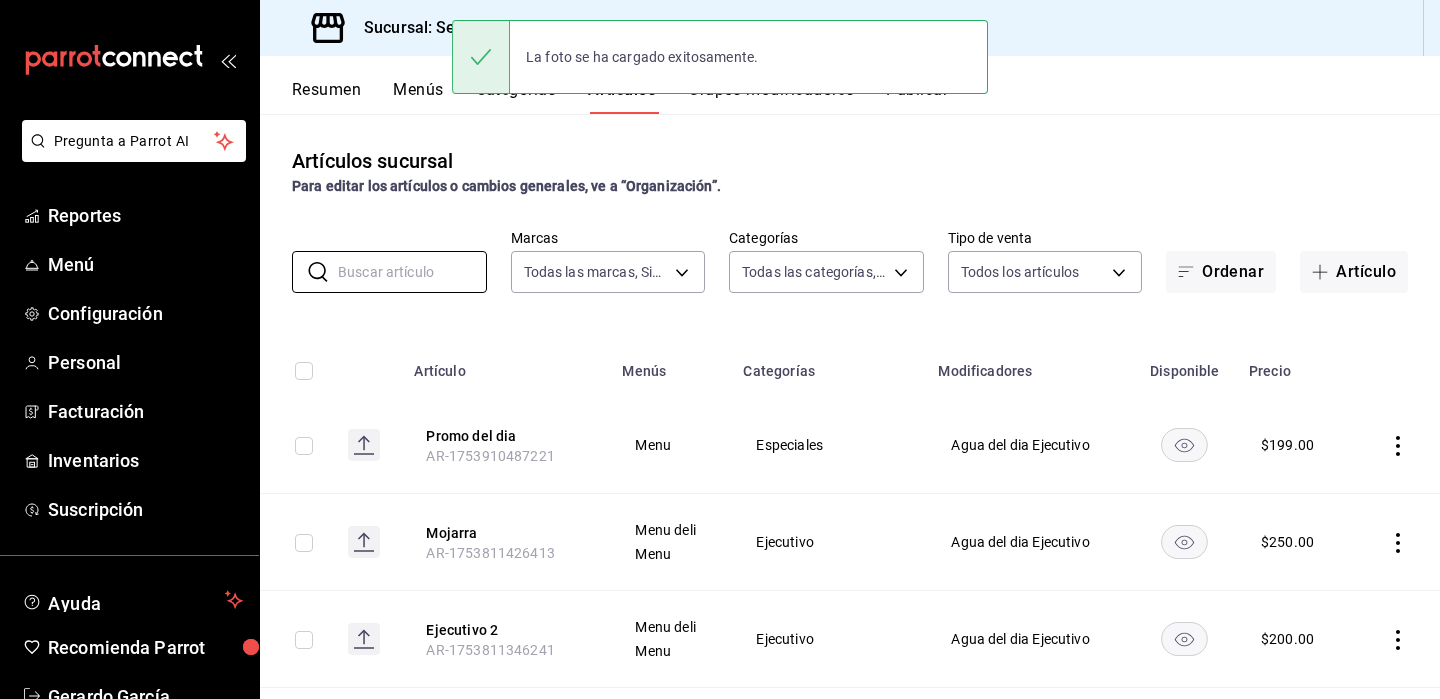 type on "s" 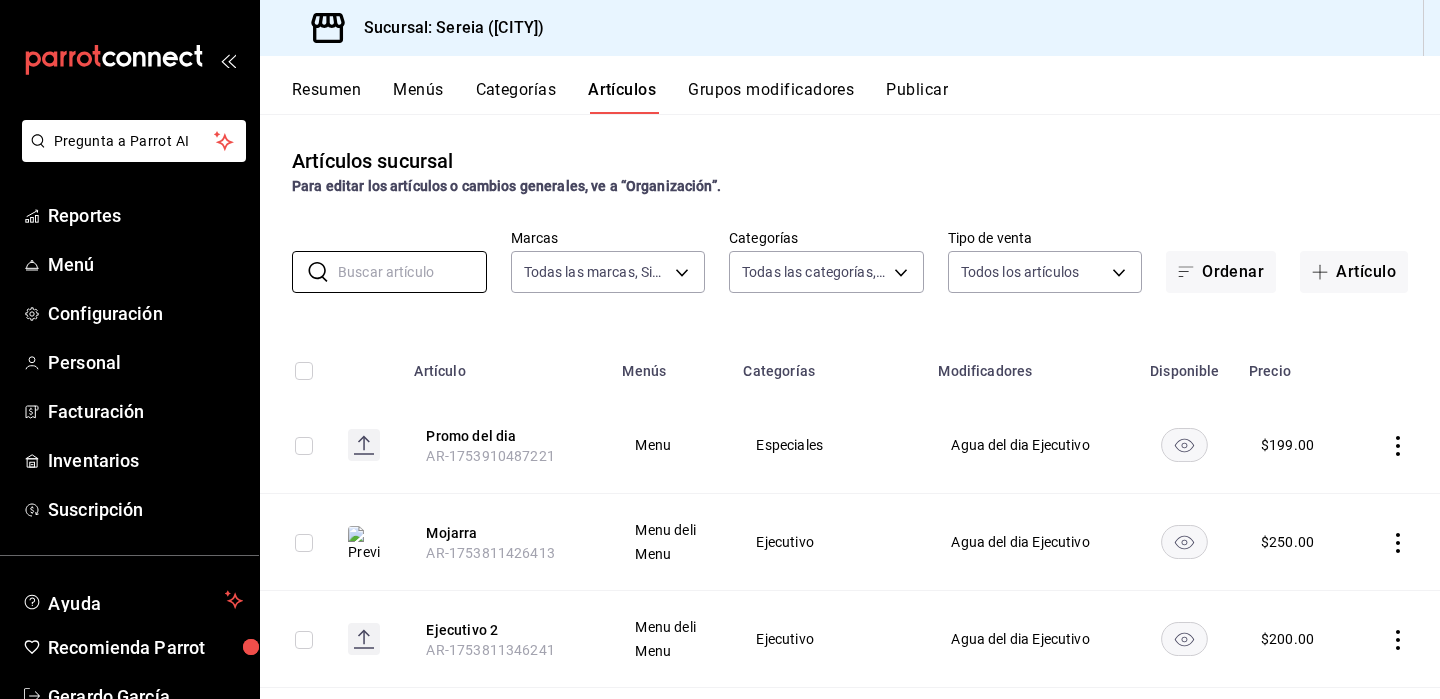 type on "p" 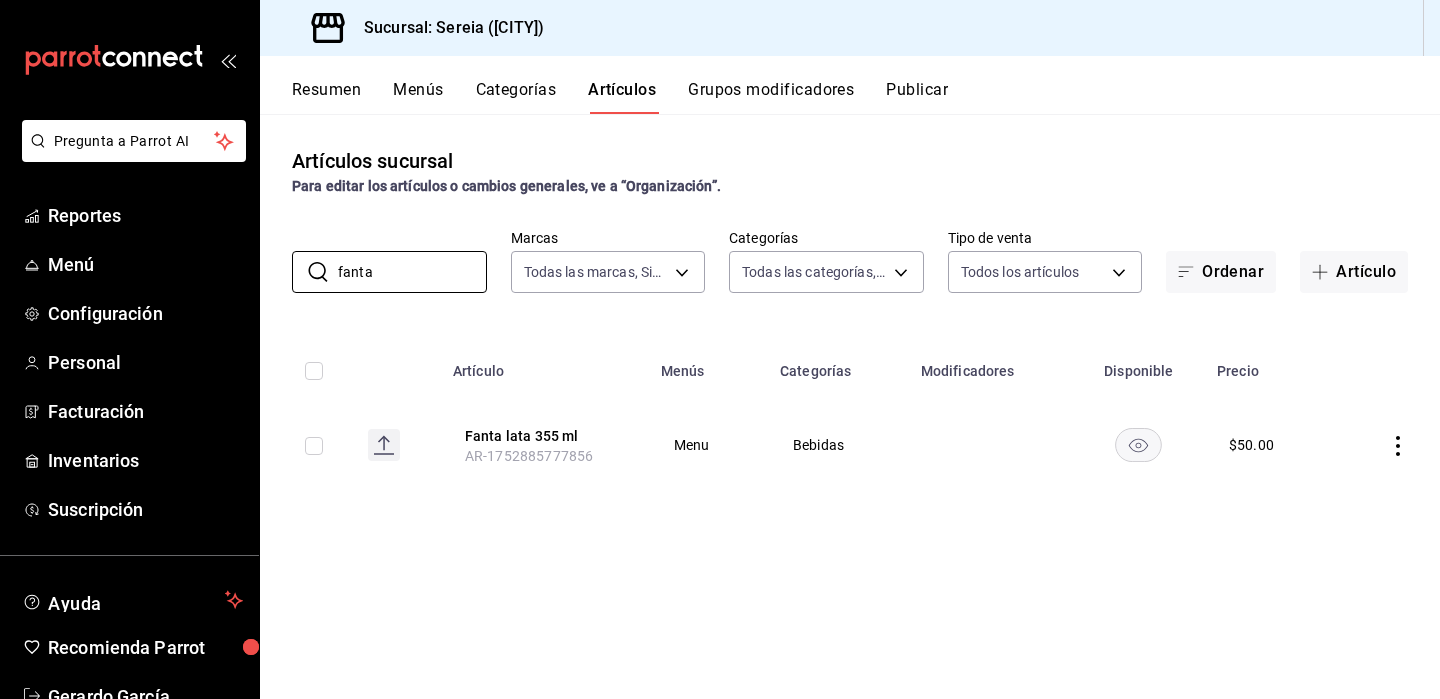 type on "fanta" 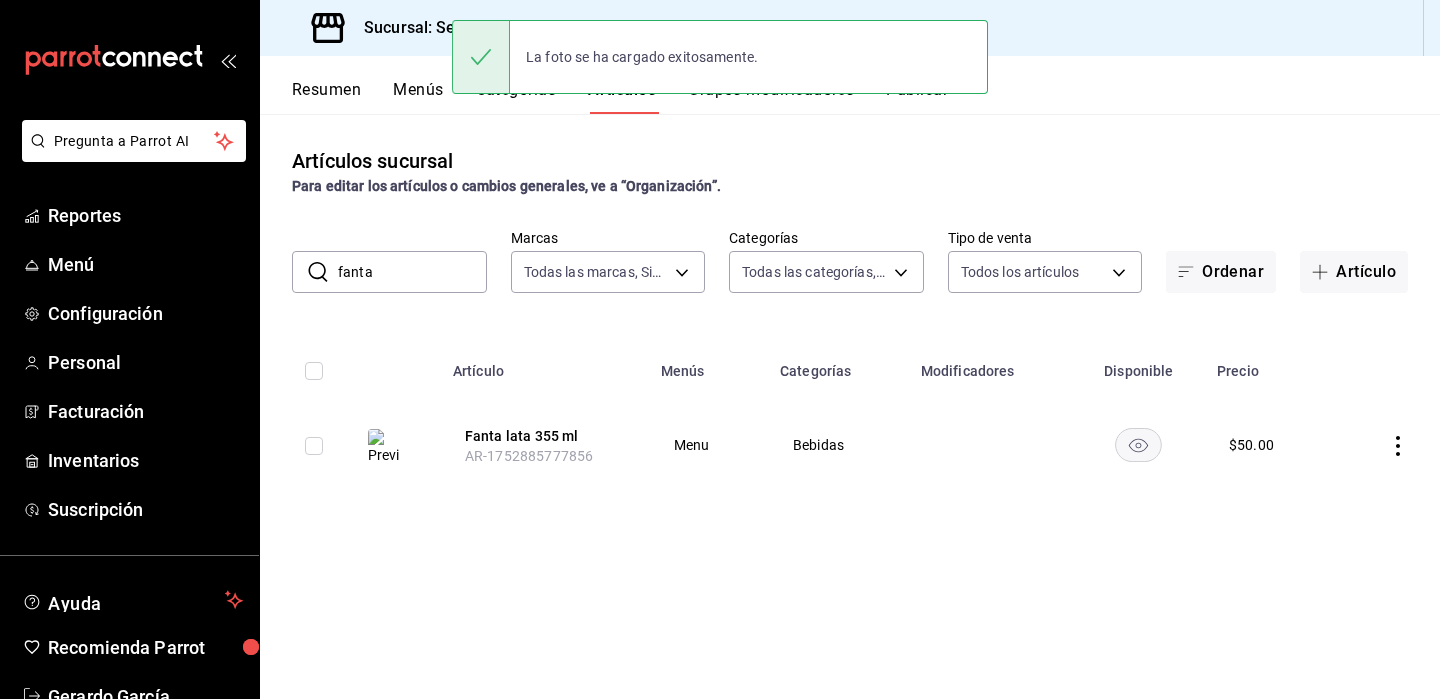 click on "fanta" at bounding box center (412, 272) 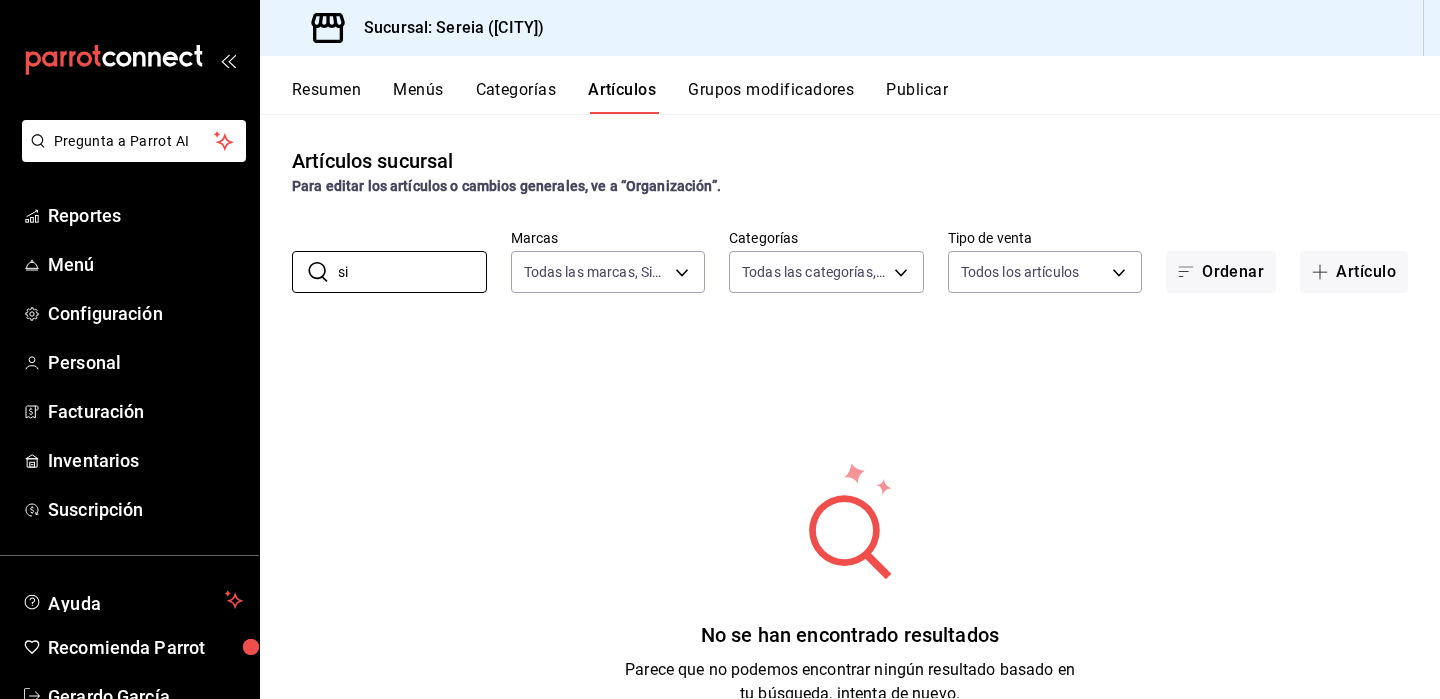 type on "s" 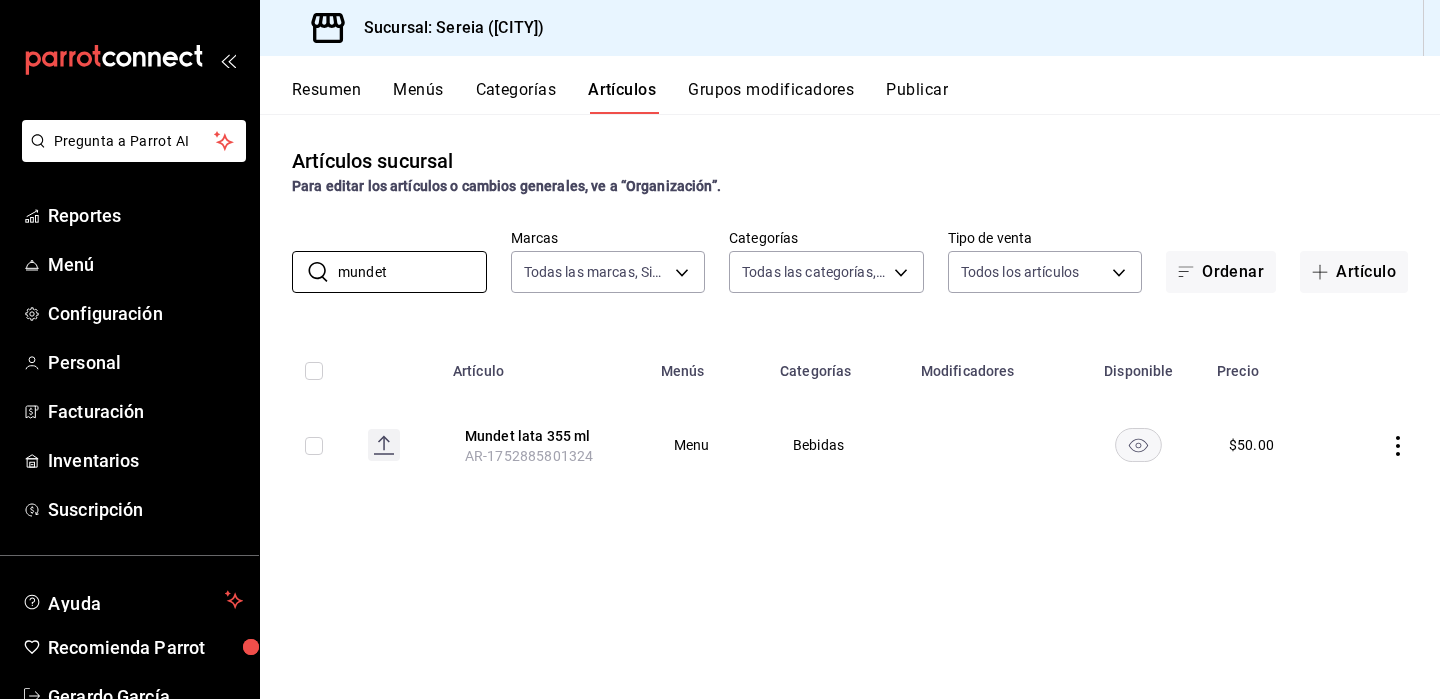 type on "mundet" 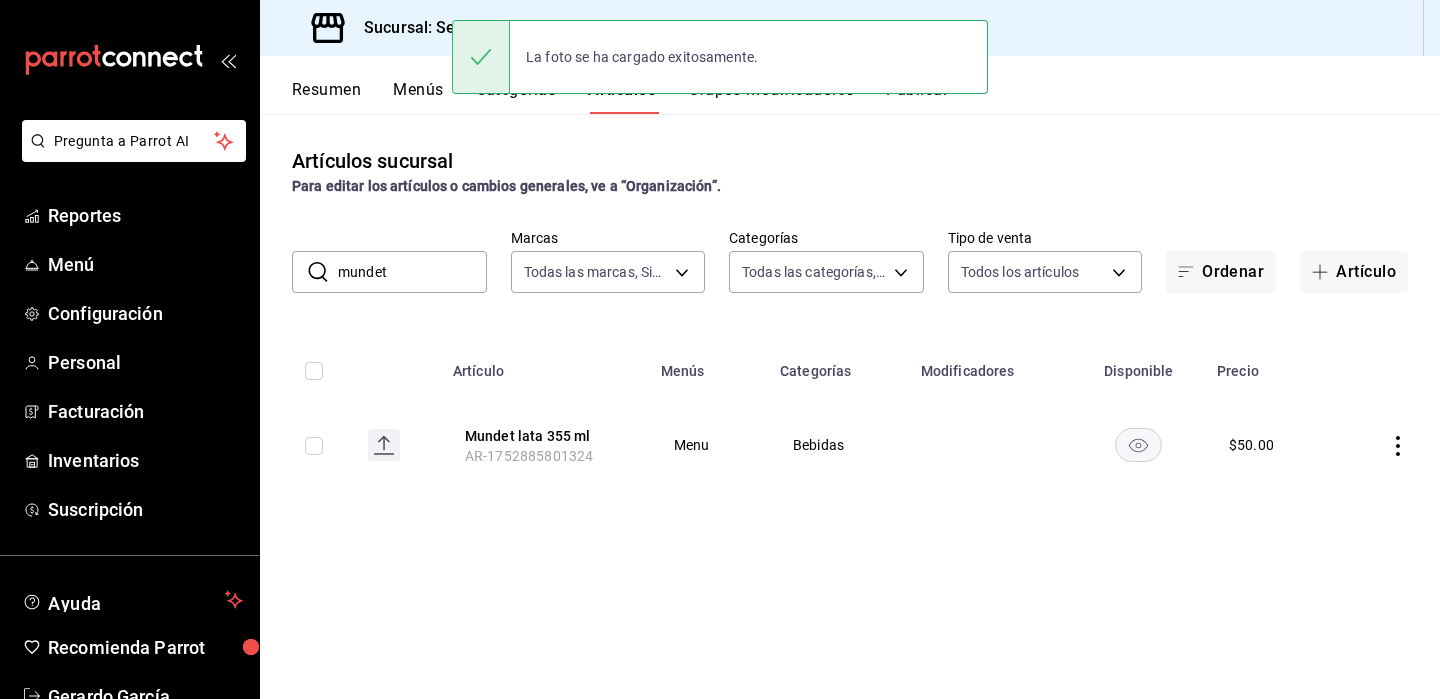 click on "mundet" at bounding box center [412, 272] 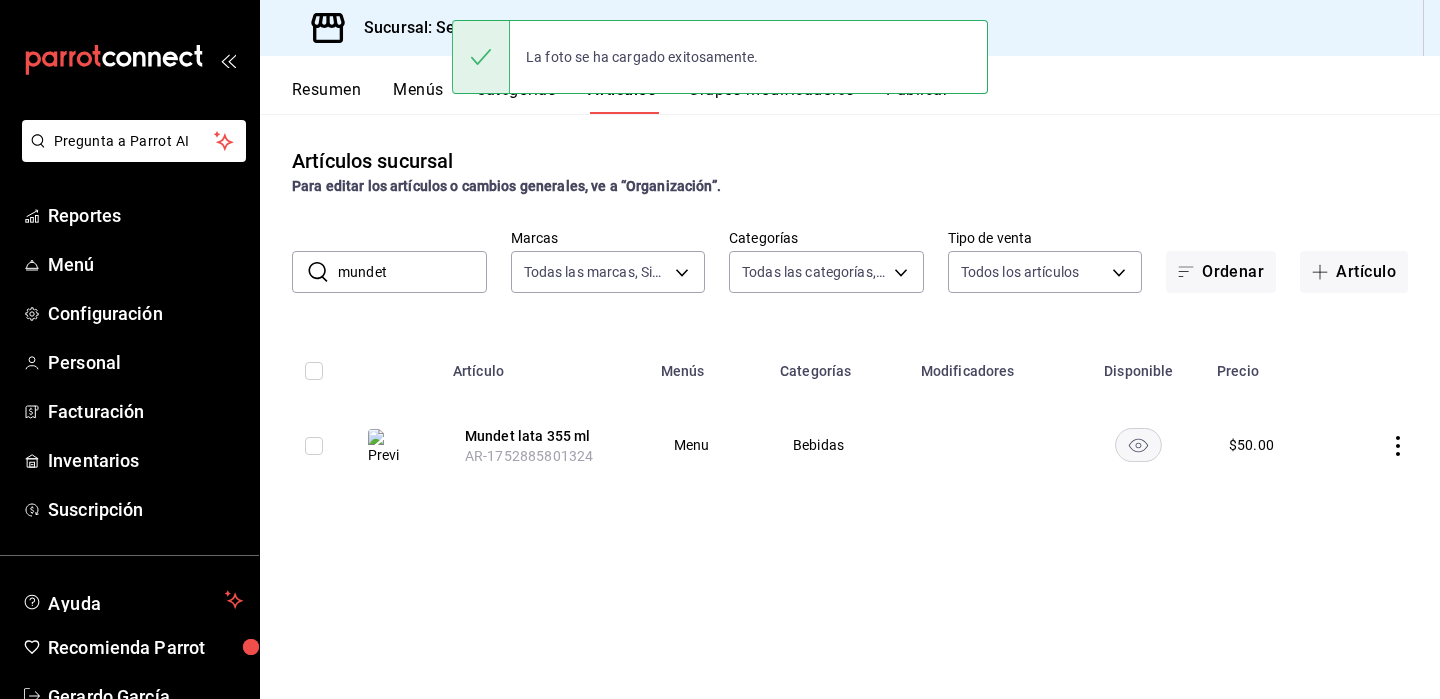 click on "mundet" at bounding box center [412, 272] 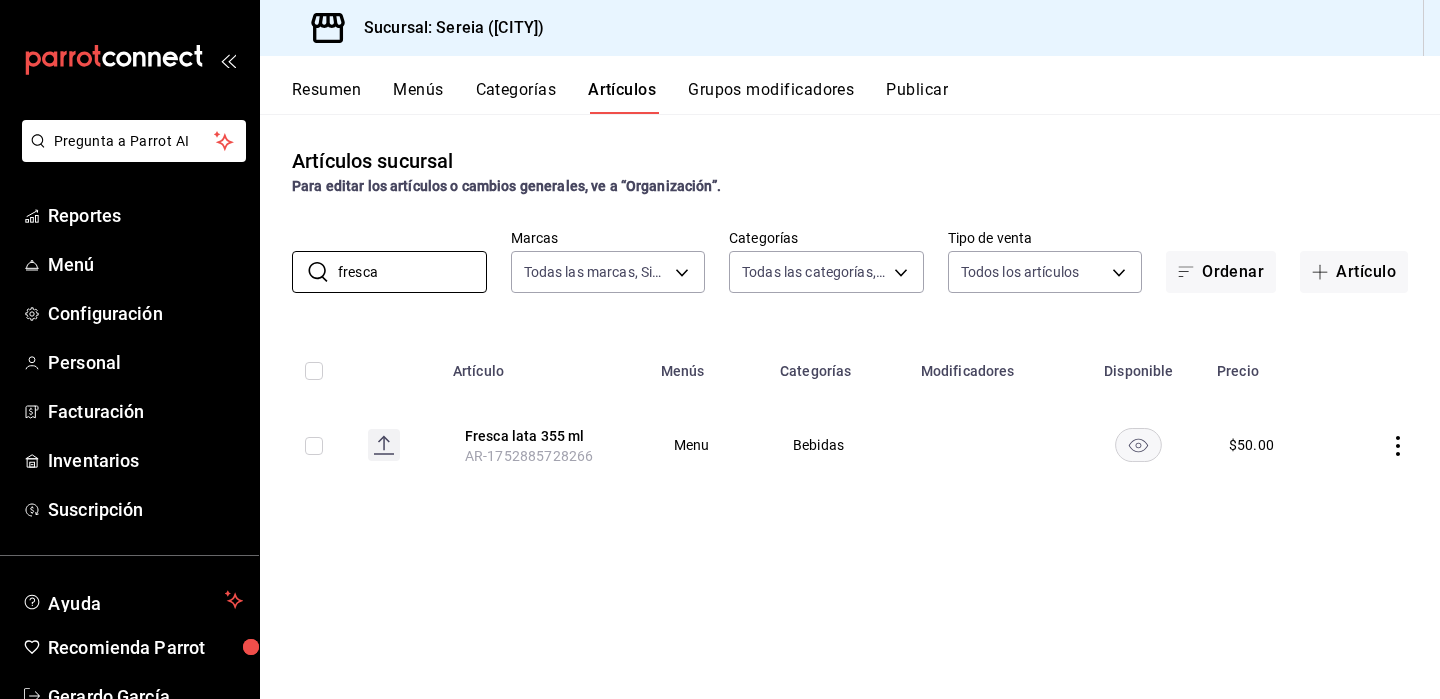 type on "fresca" 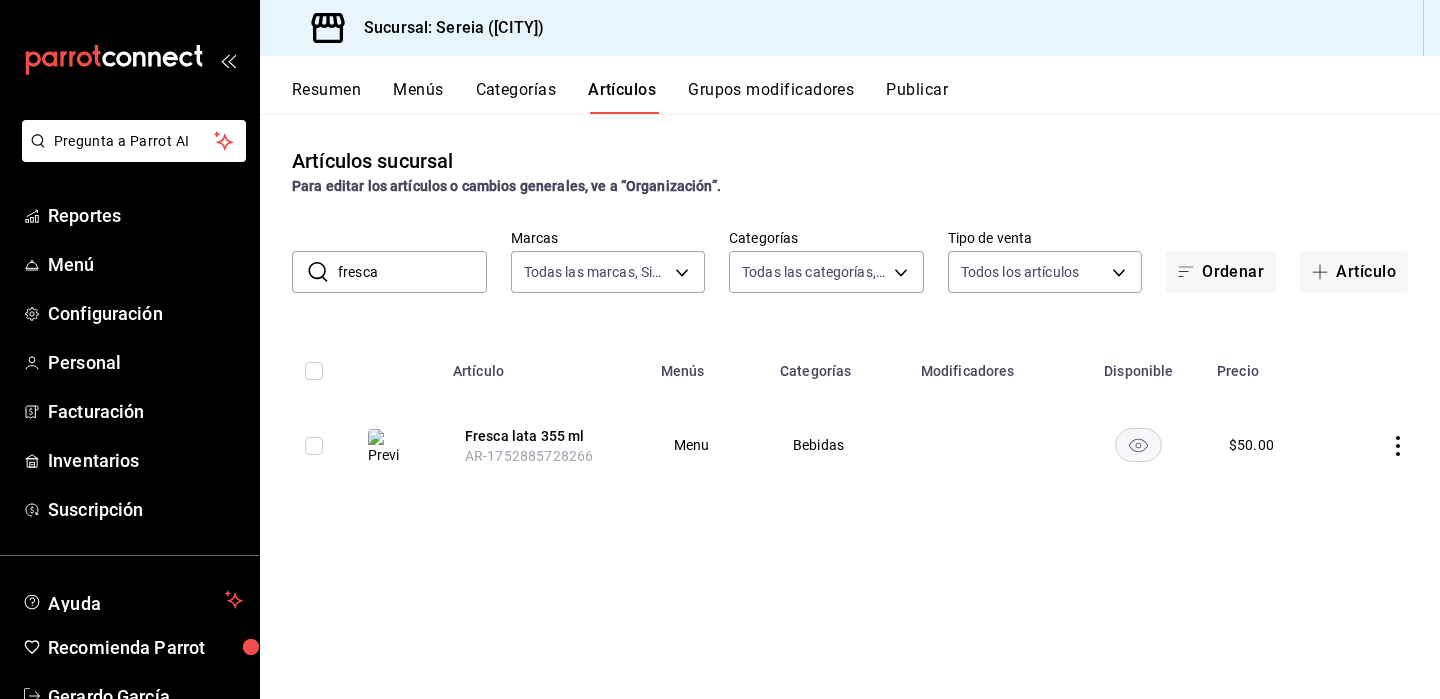 click on "fresca" at bounding box center [412, 272] 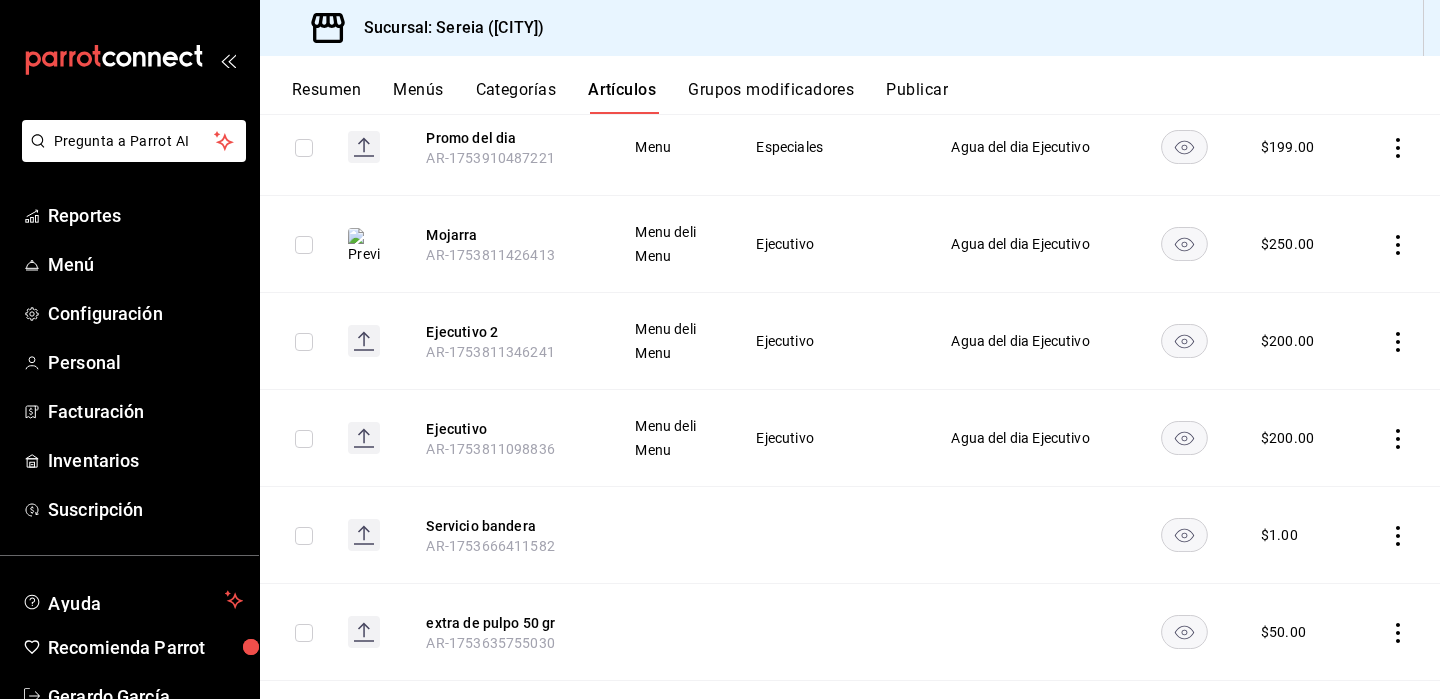 scroll, scrollTop: 297, scrollLeft: 0, axis: vertical 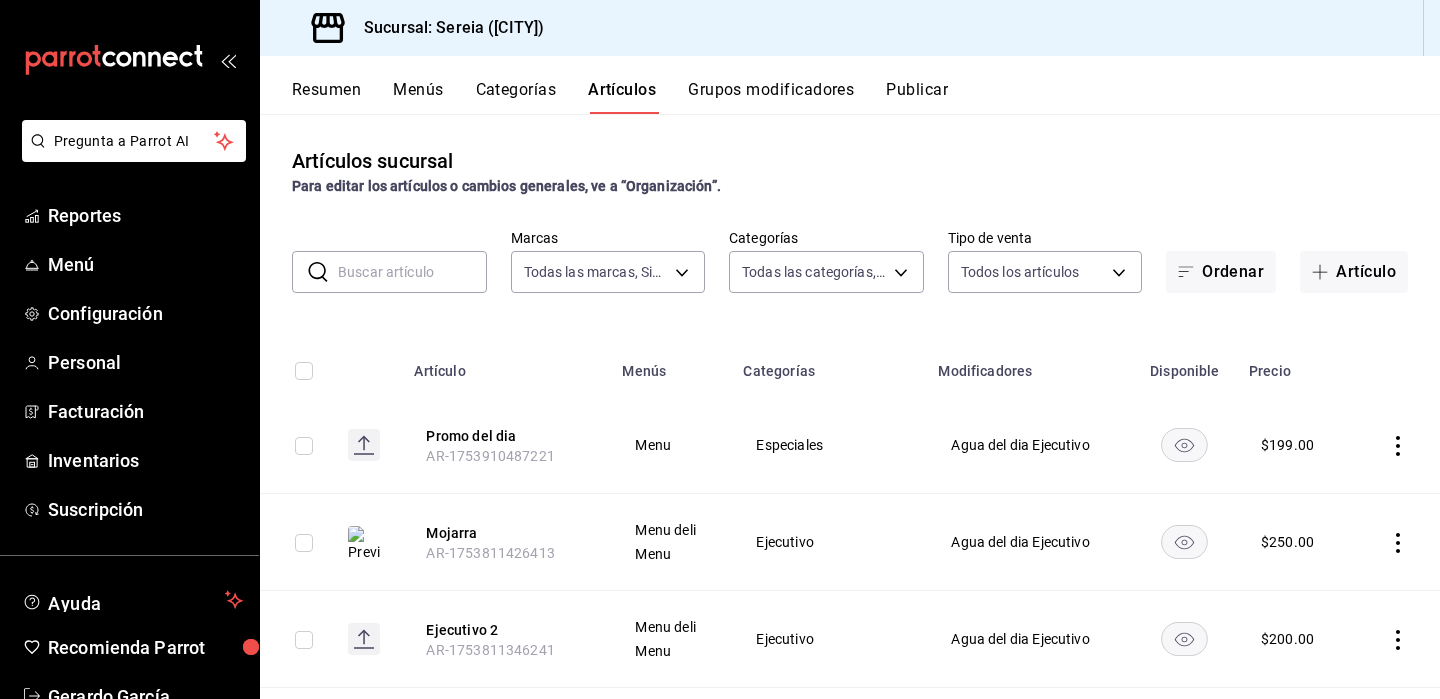 click at bounding box center [412, 272] 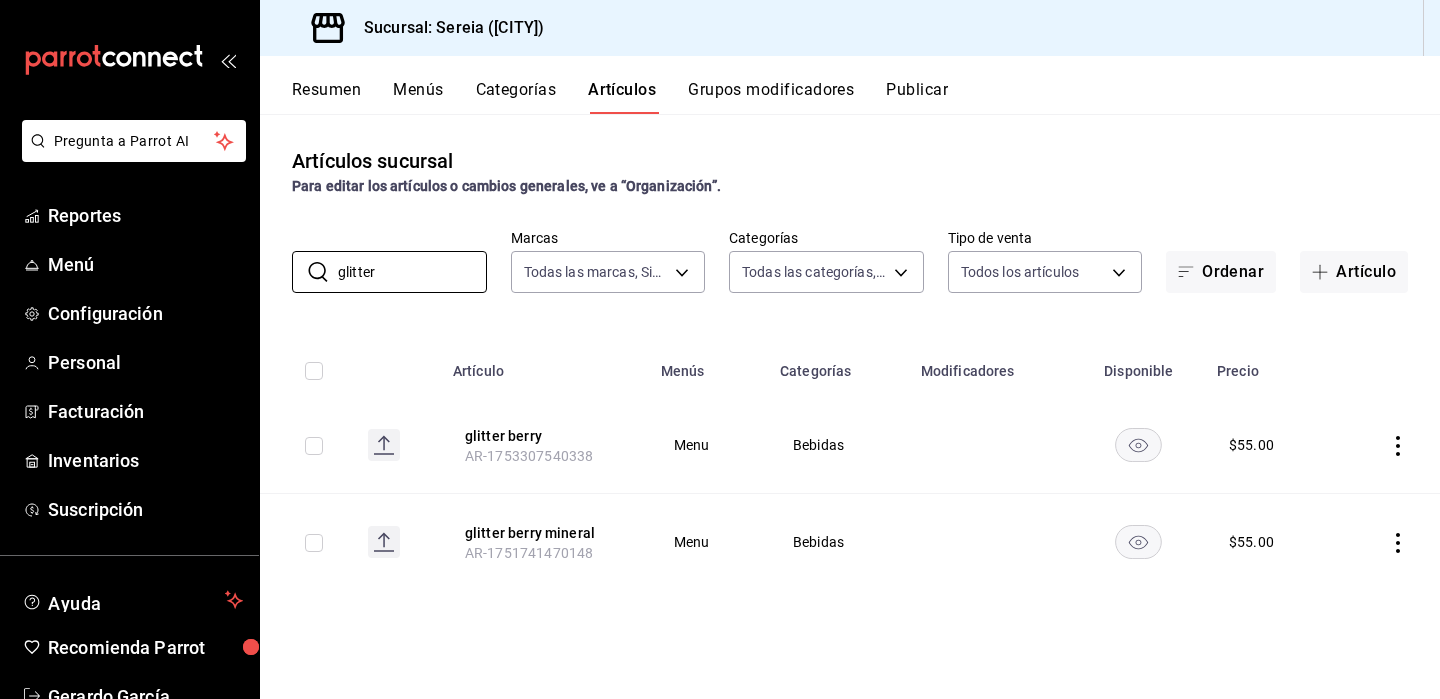 type on "glitter" 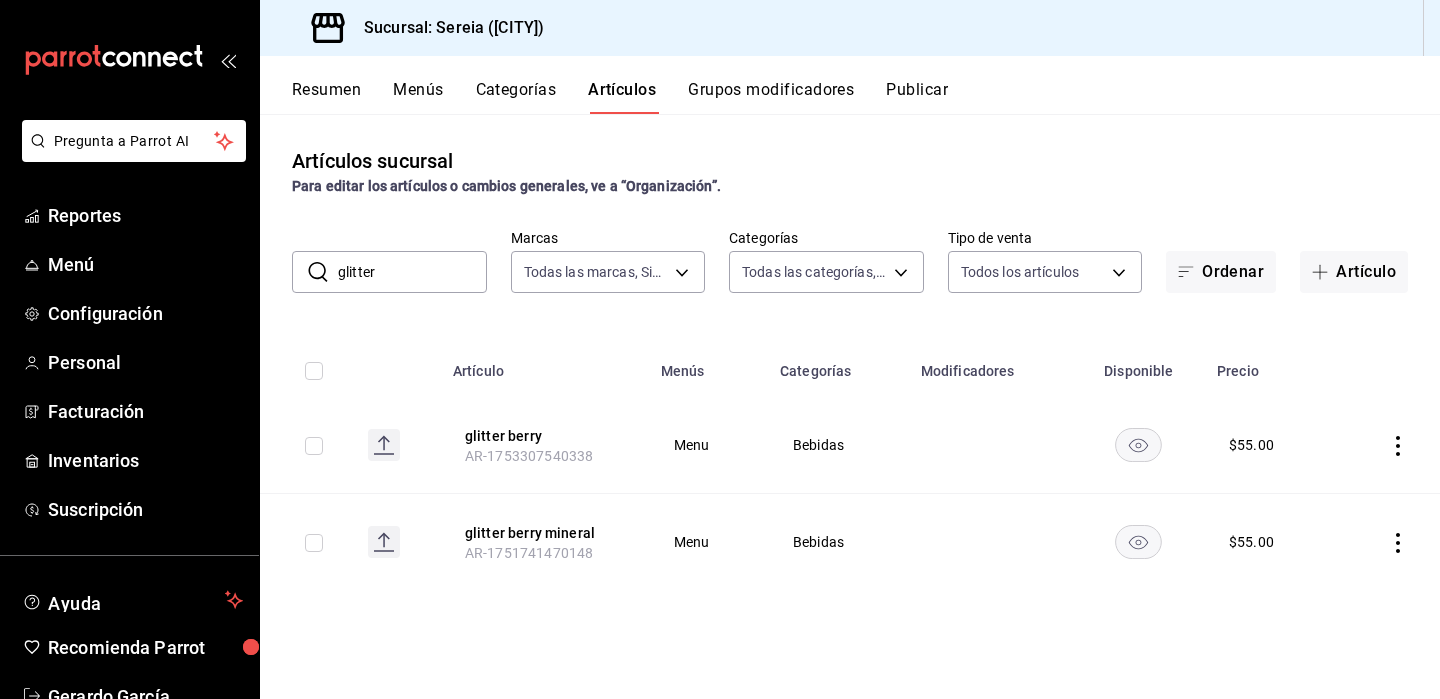 click on "glitter" at bounding box center (412, 272) 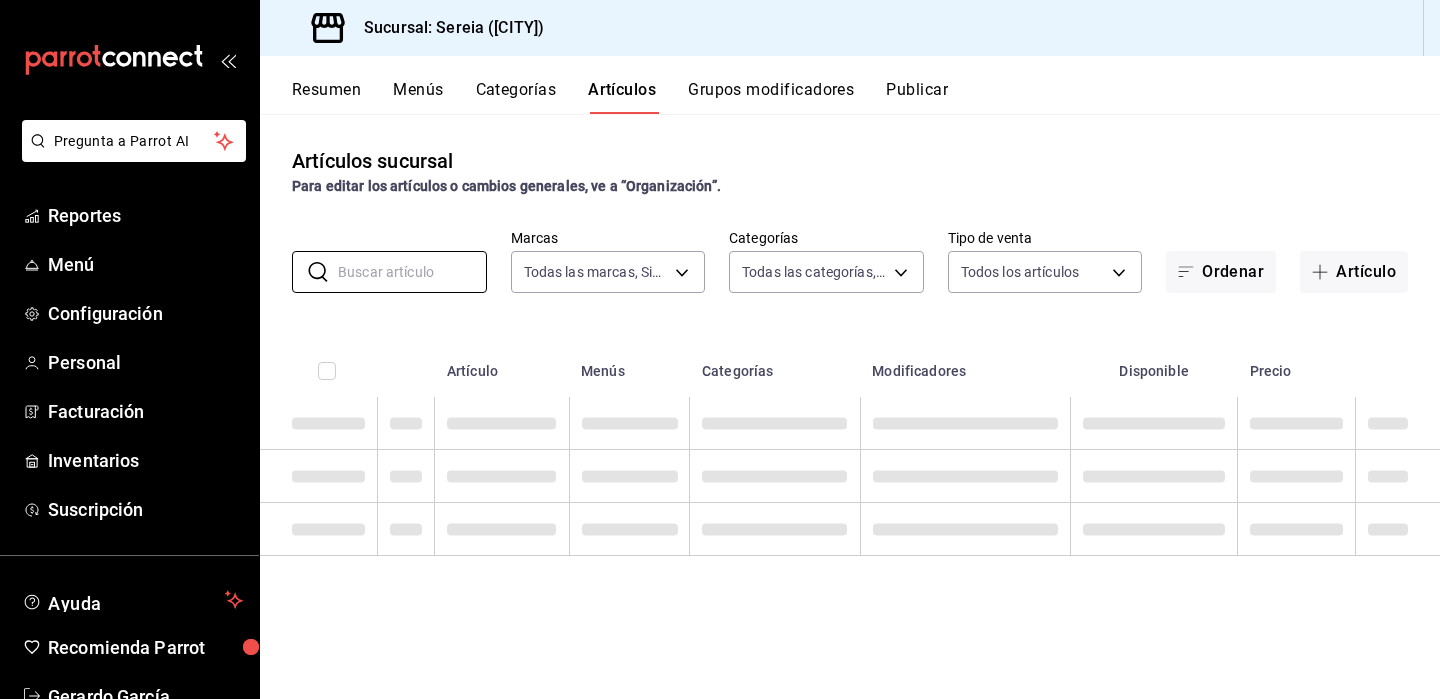 click on "Categorías" at bounding box center (516, 97) 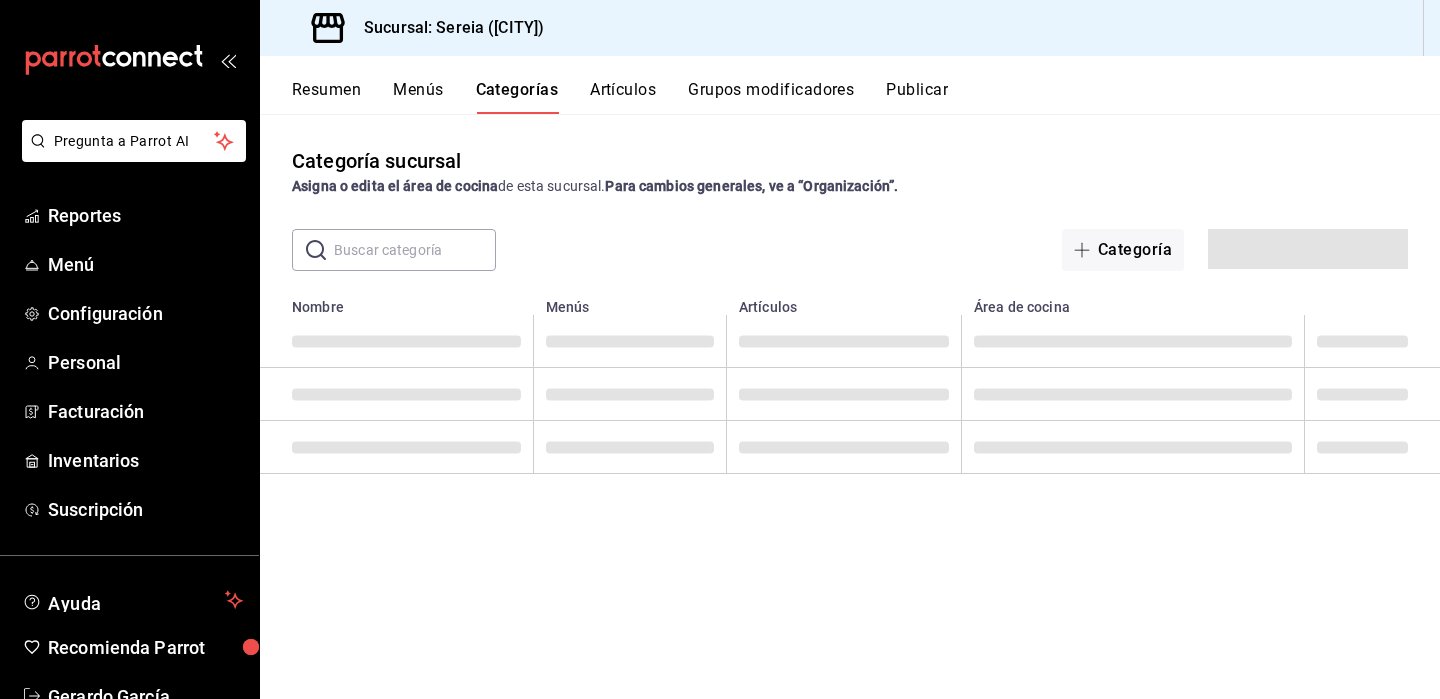click on "Artículos" at bounding box center [623, 97] 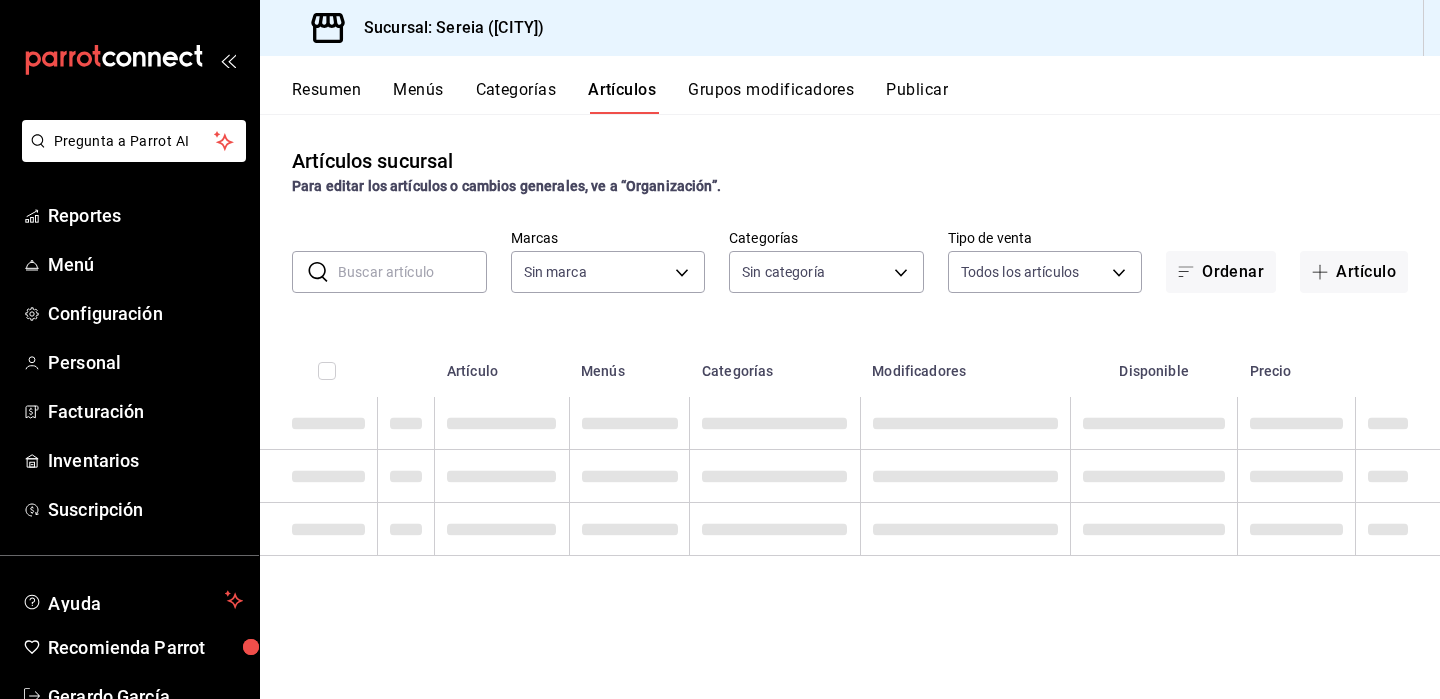 type on "e26cb55a-85e0-41b2-9155-b47575076aeb" 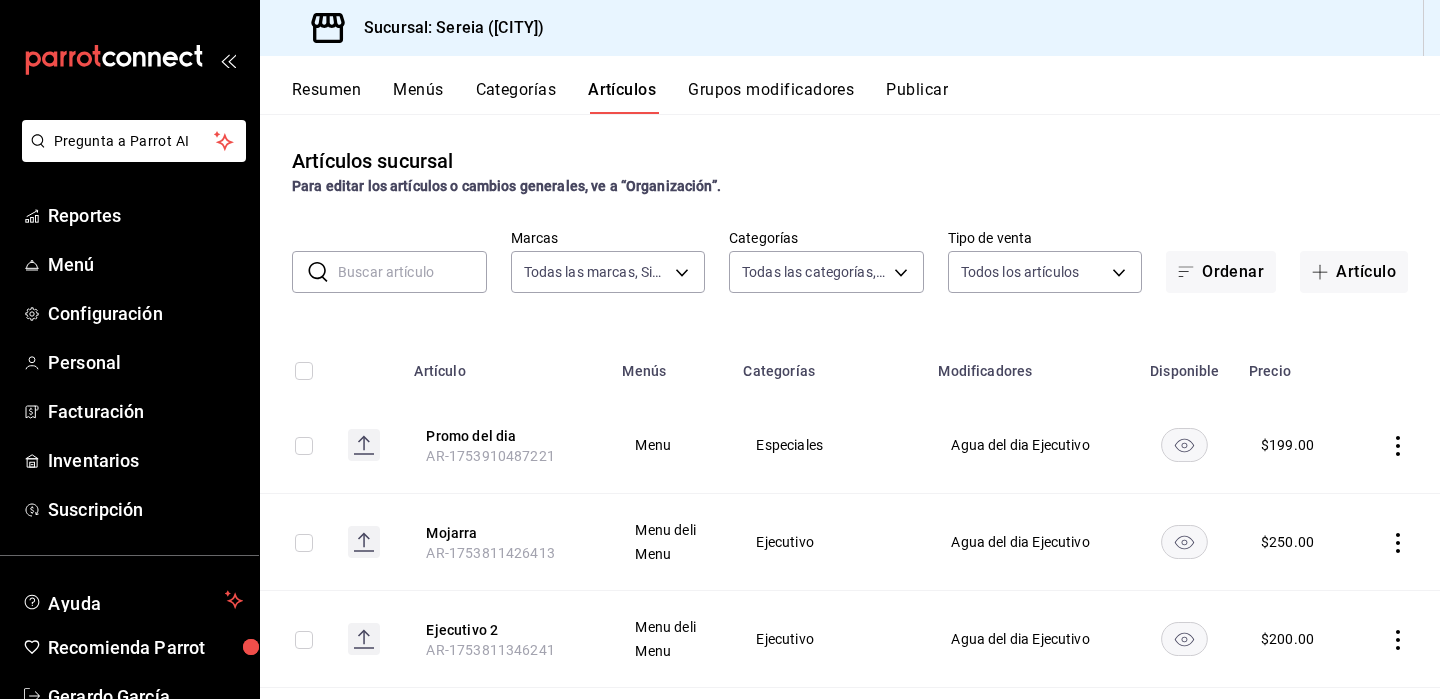 type on "[UUID],[UUID],[UUID],[UUID],[UUID],[UUID],[UUID],[UUID],[UUID],[UUID],[UUID],[UUID],[UUID],[UUID],[UUID],[UUID],[UUID],[UUID],[UUID],[UUID],[UUID],[UUID],[UUID],[UUID]" 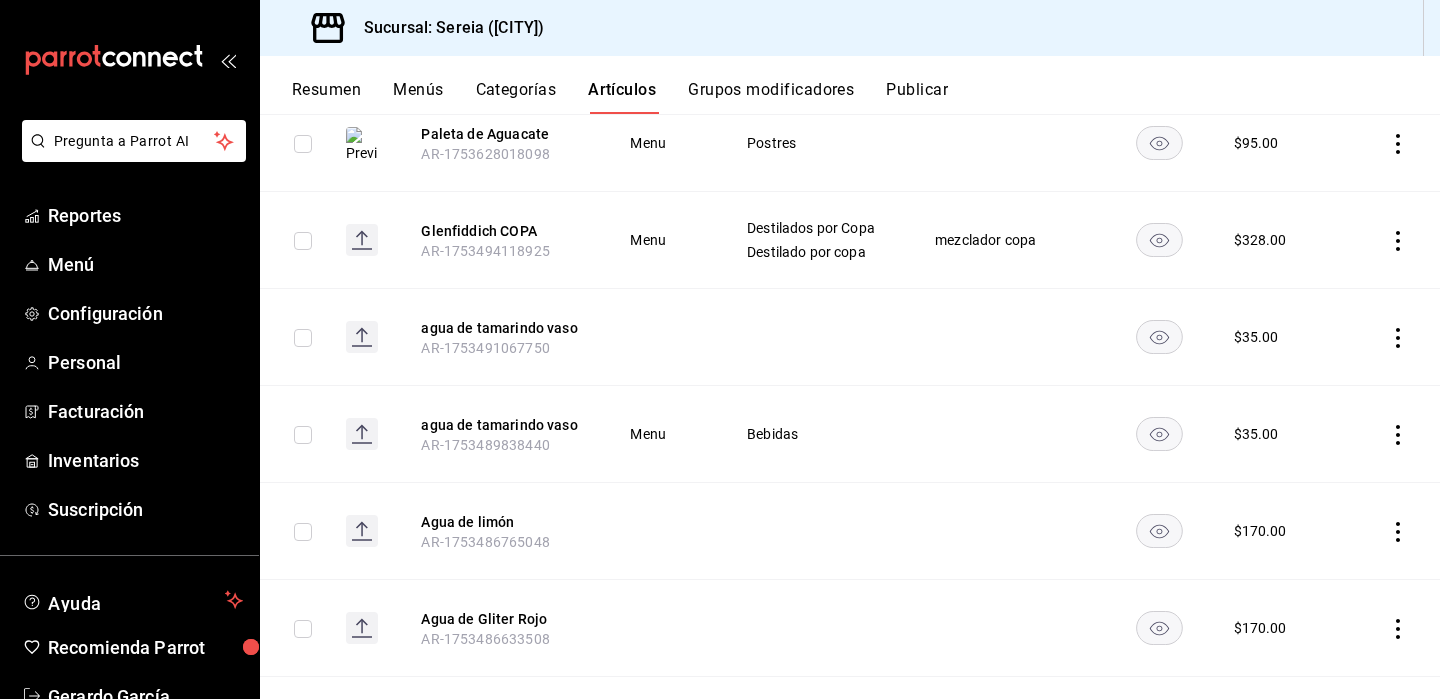 scroll, scrollTop: 0, scrollLeft: 0, axis: both 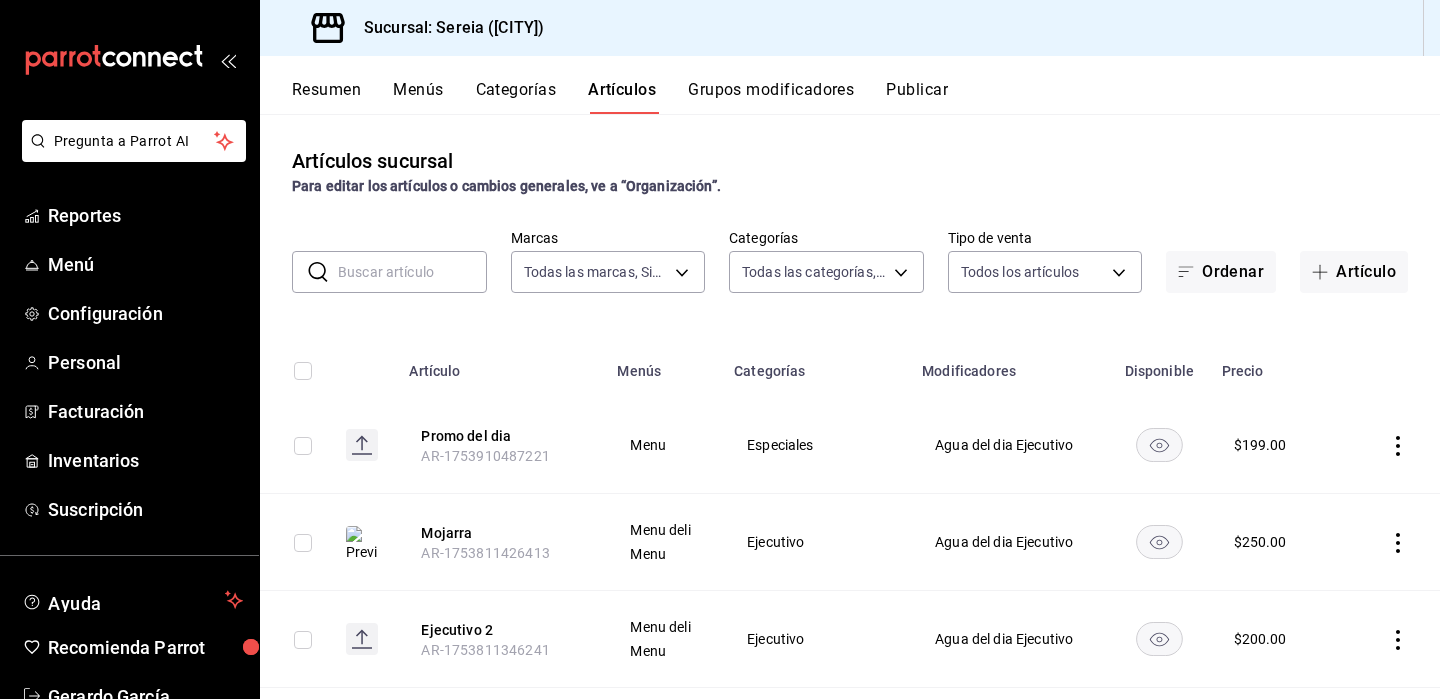 click at bounding box center (412, 272) 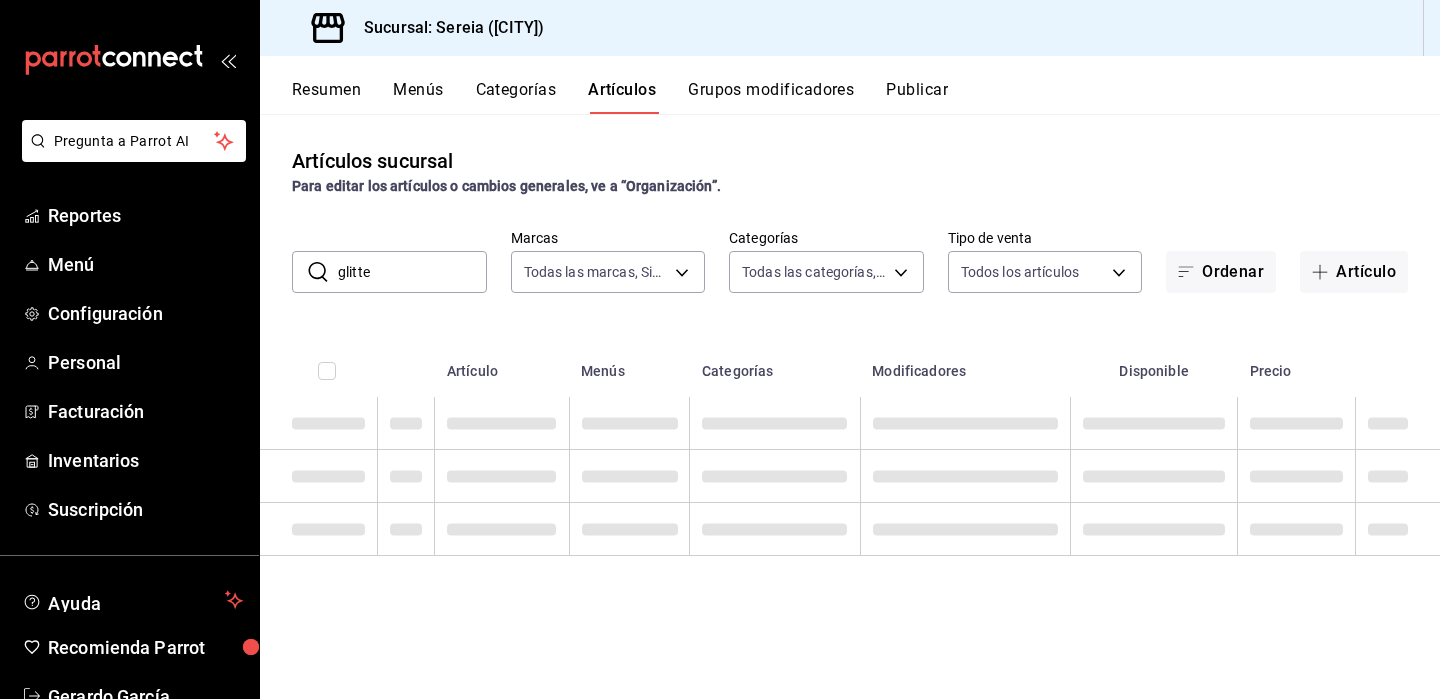 type on "glitter" 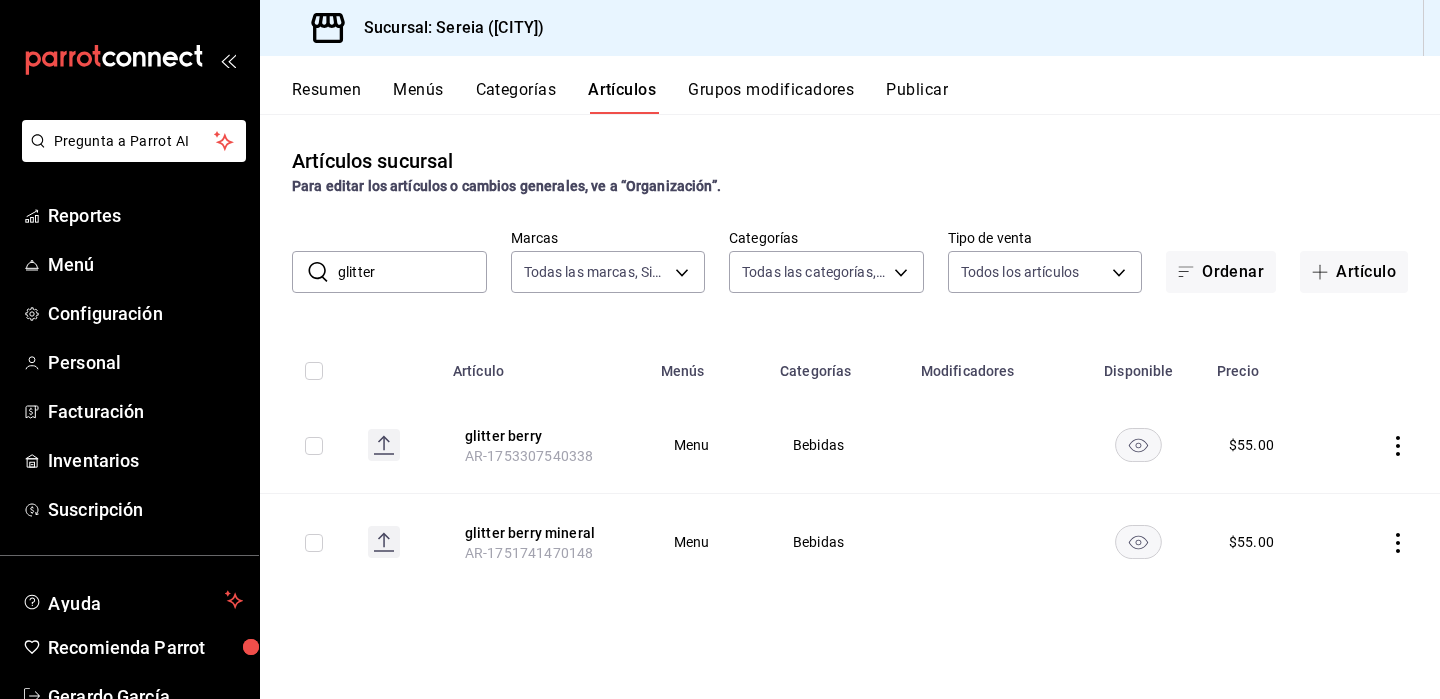 click on "glitter" at bounding box center [412, 272] 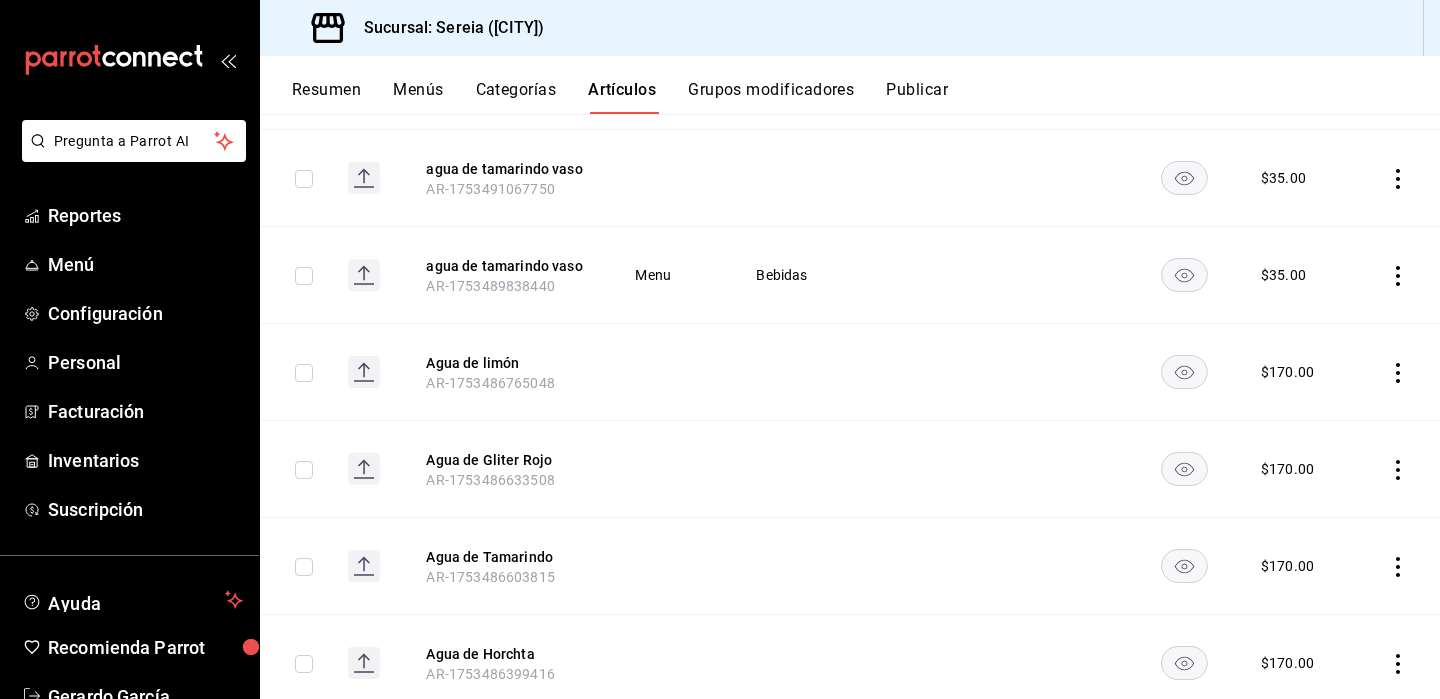 scroll, scrollTop: 1255, scrollLeft: 0, axis: vertical 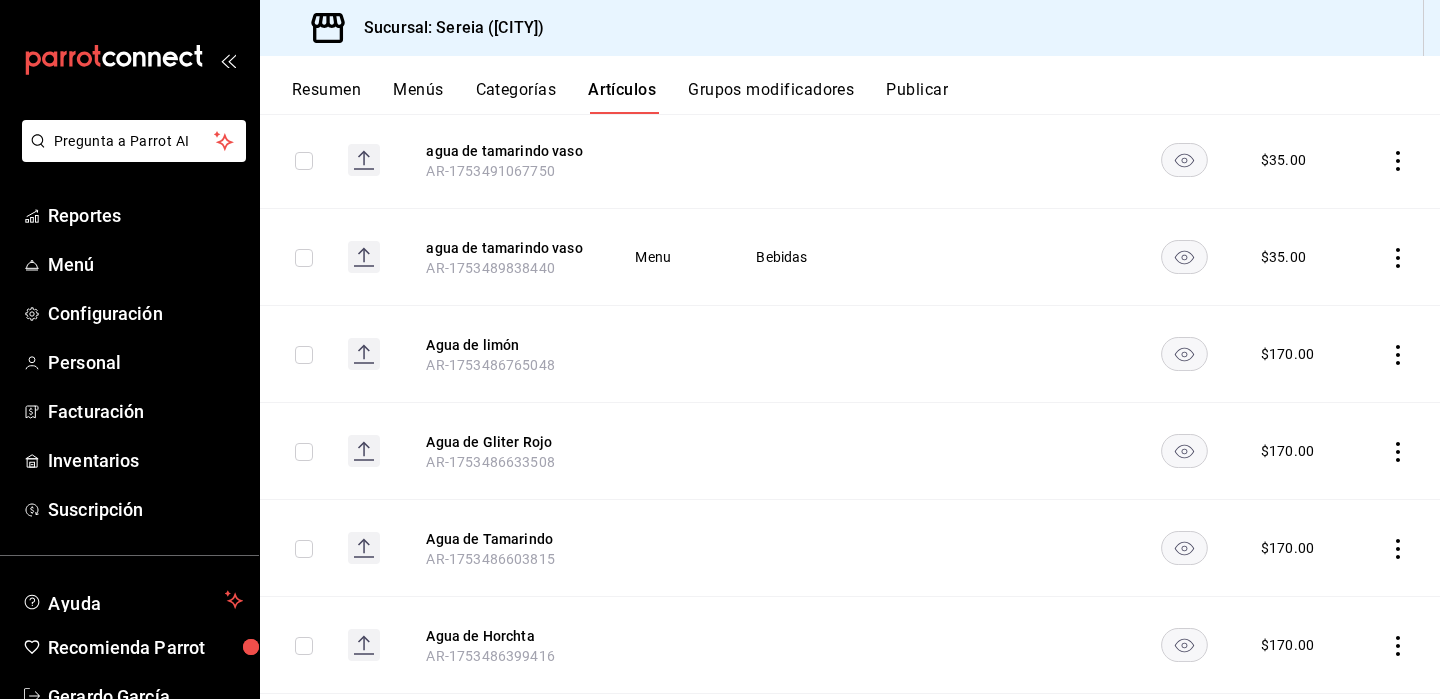 click 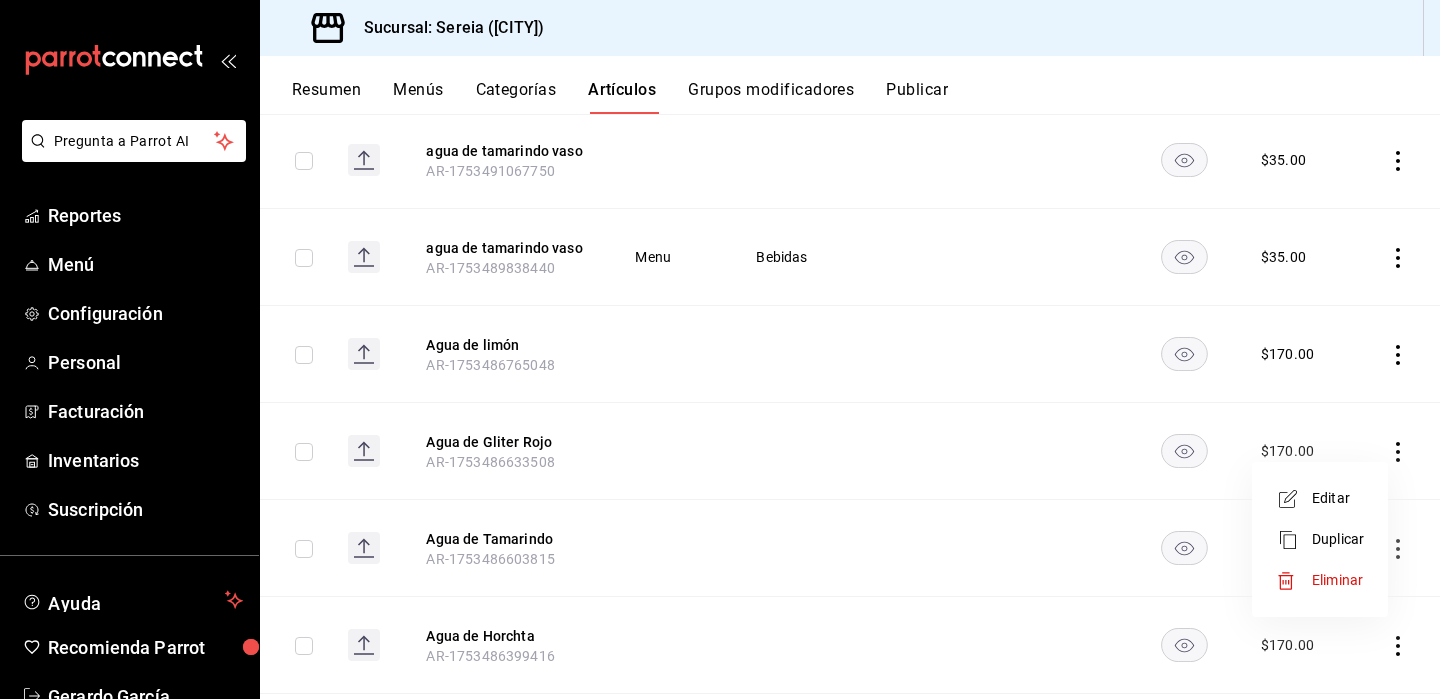 click on "Editar" at bounding box center [1338, 498] 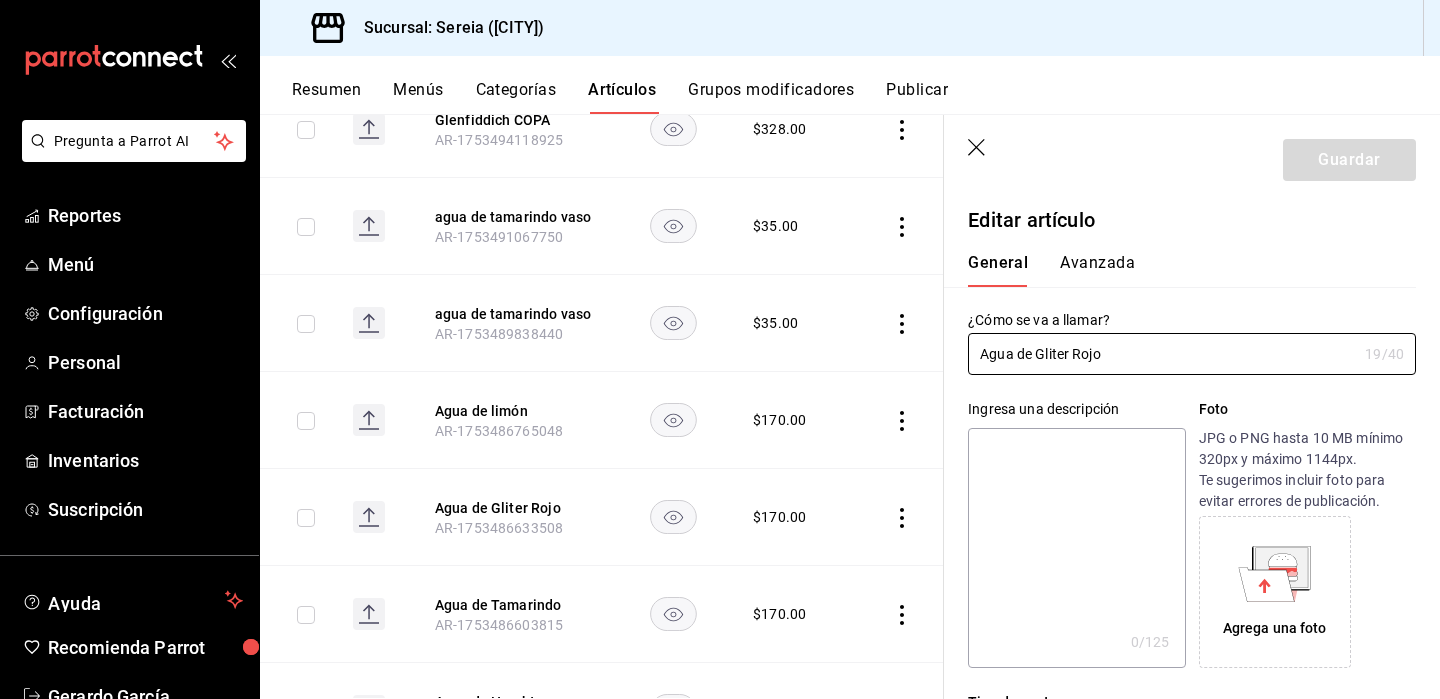type on "$170.00" 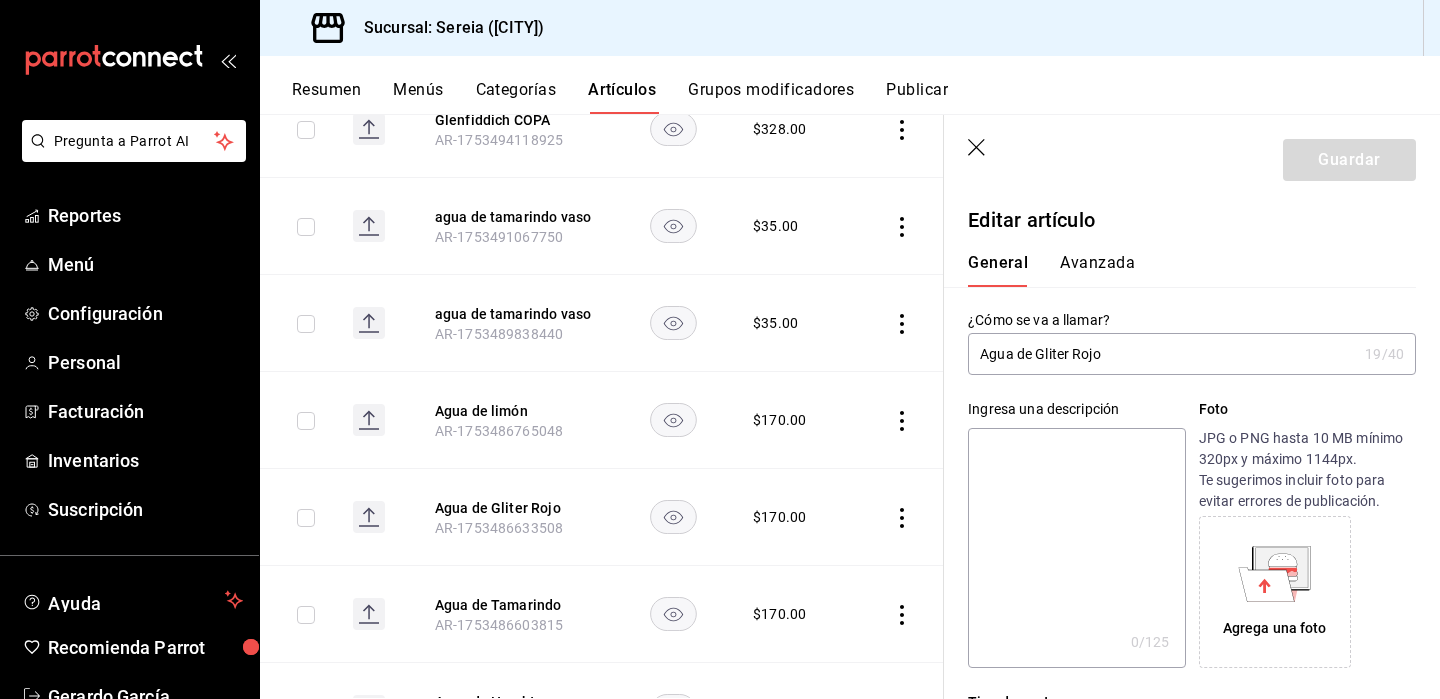 click on "Agua de Gliter Rojo" at bounding box center [1162, 354] 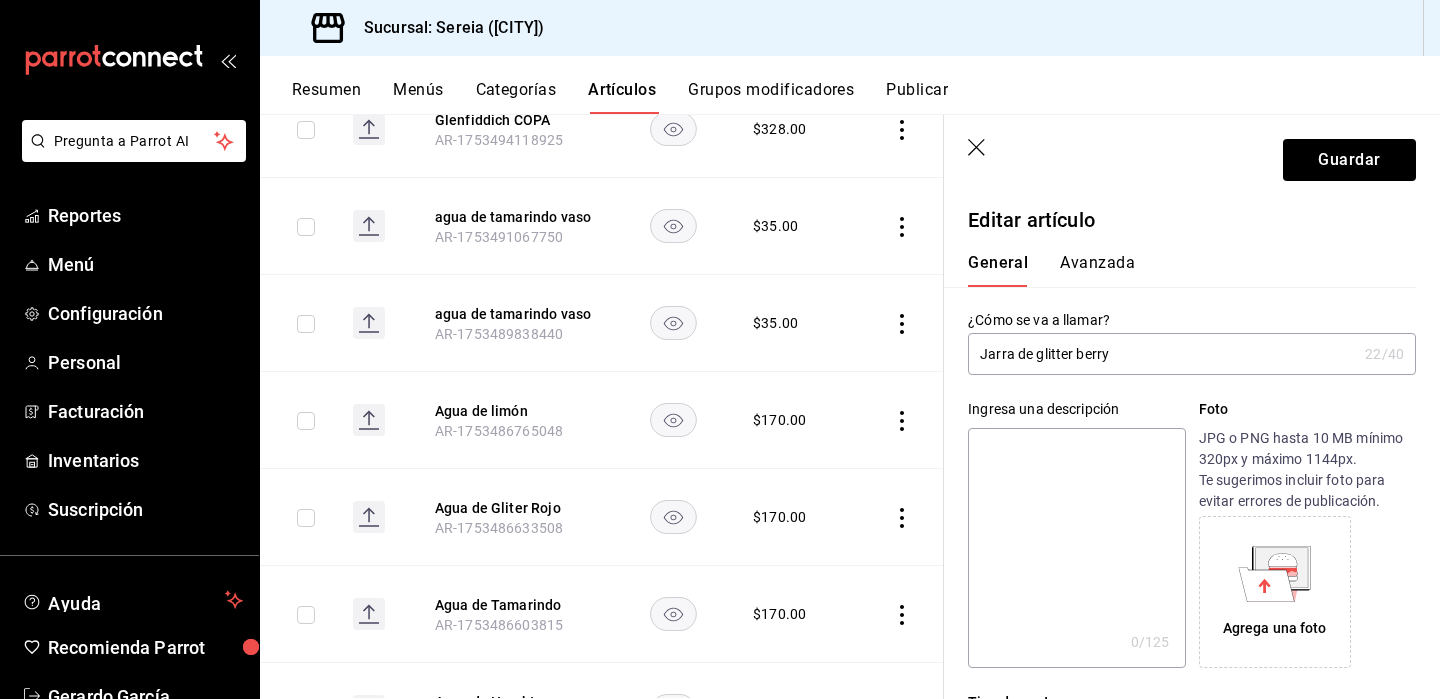 click on "Jarra de glitter berry" at bounding box center (1162, 354) 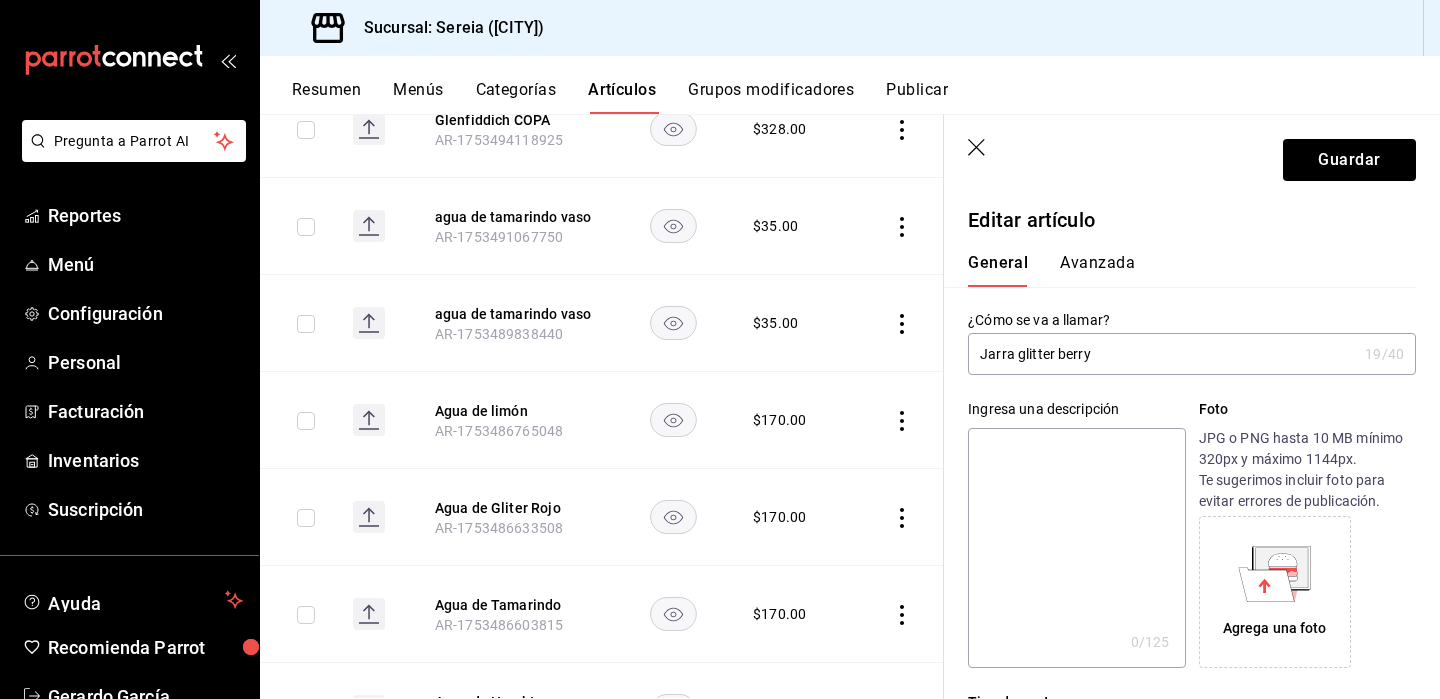 type on "Jarra glitter berry" 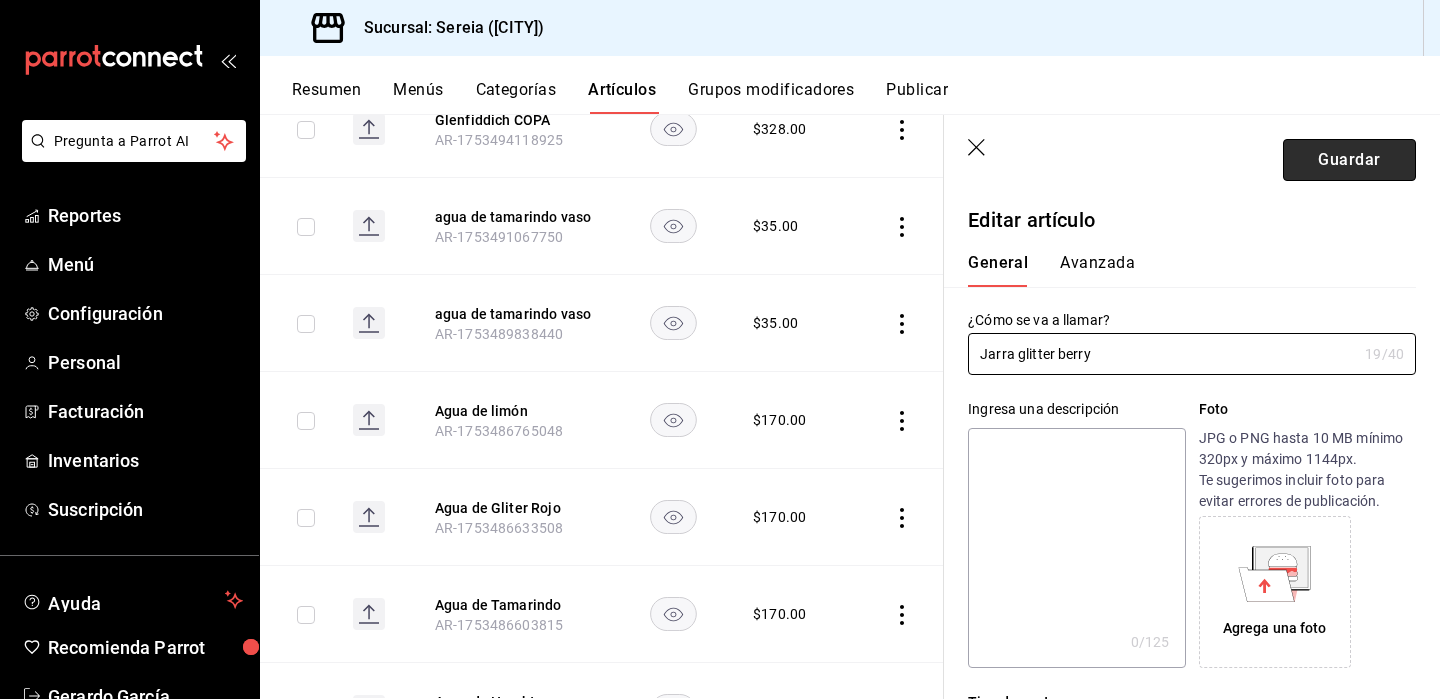 click on "Guardar" at bounding box center [1349, 160] 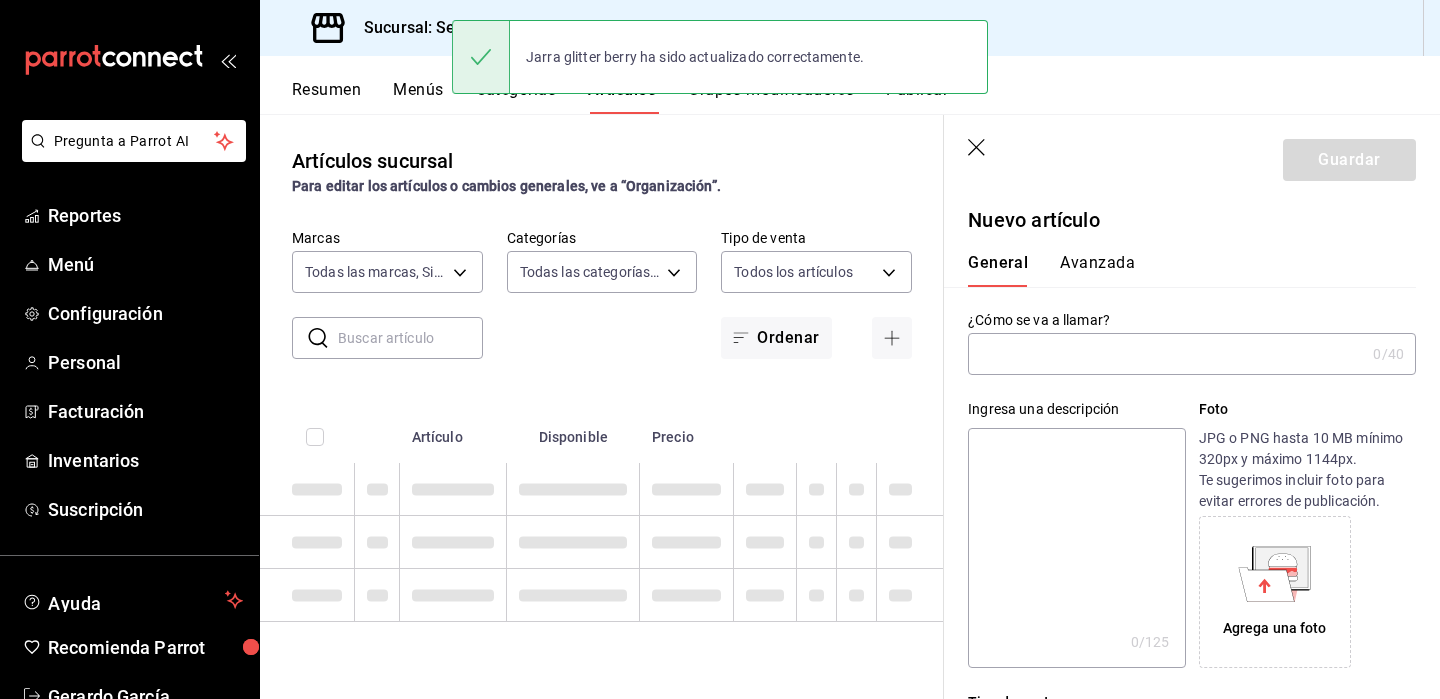 scroll, scrollTop: 0, scrollLeft: 0, axis: both 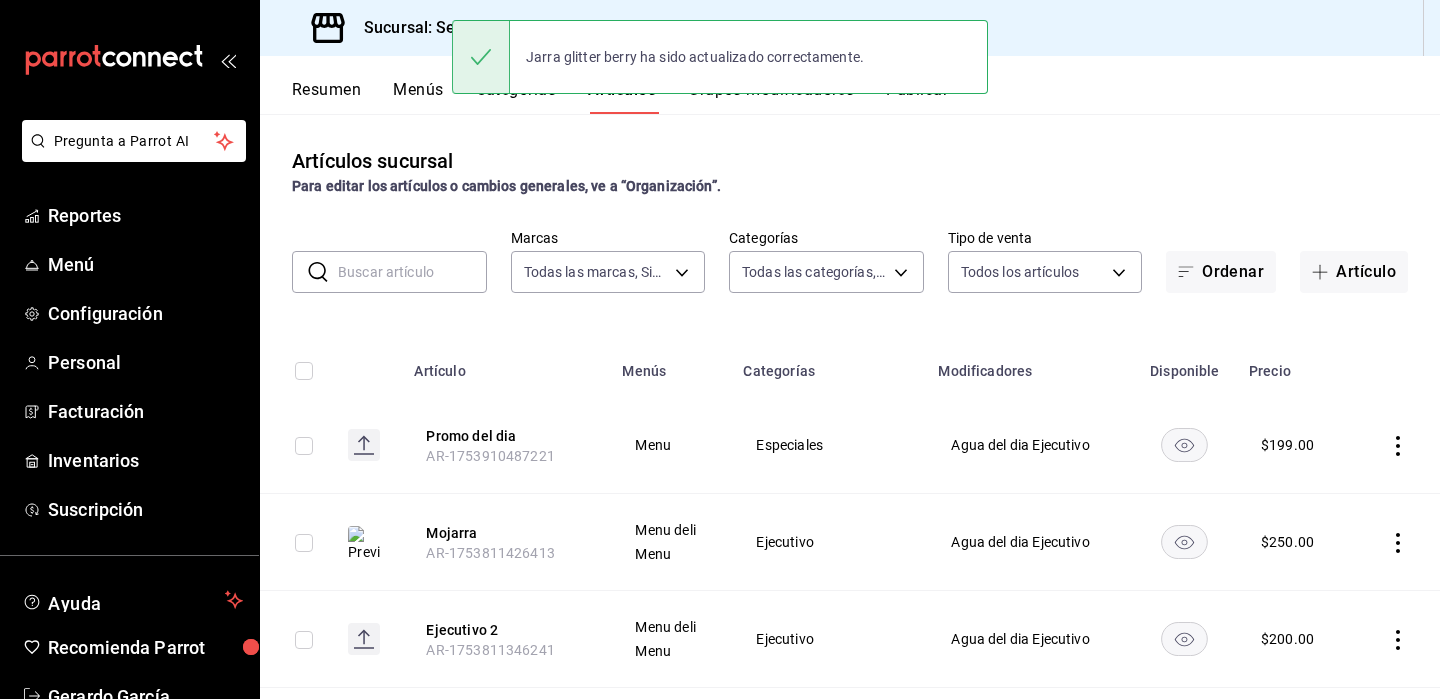 click at bounding box center (412, 272) 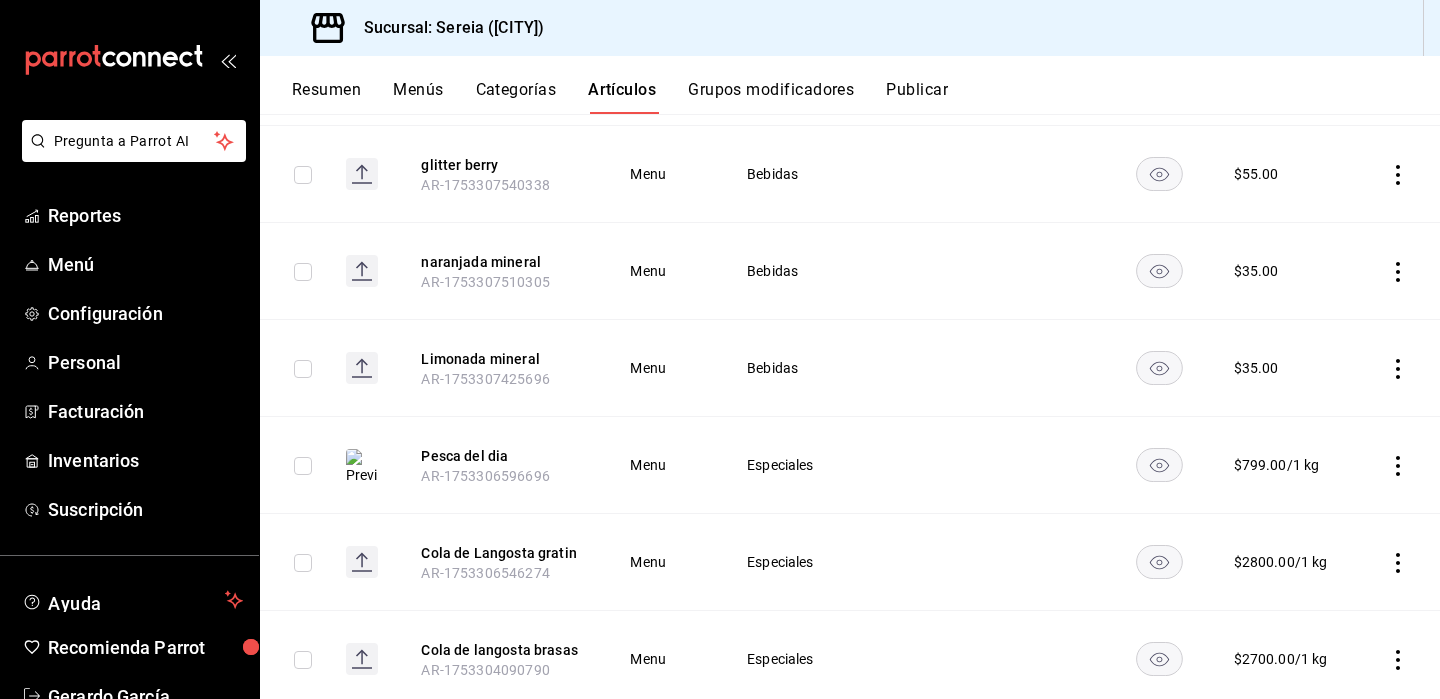 scroll, scrollTop: 3322, scrollLeft: 0, axis: vertical 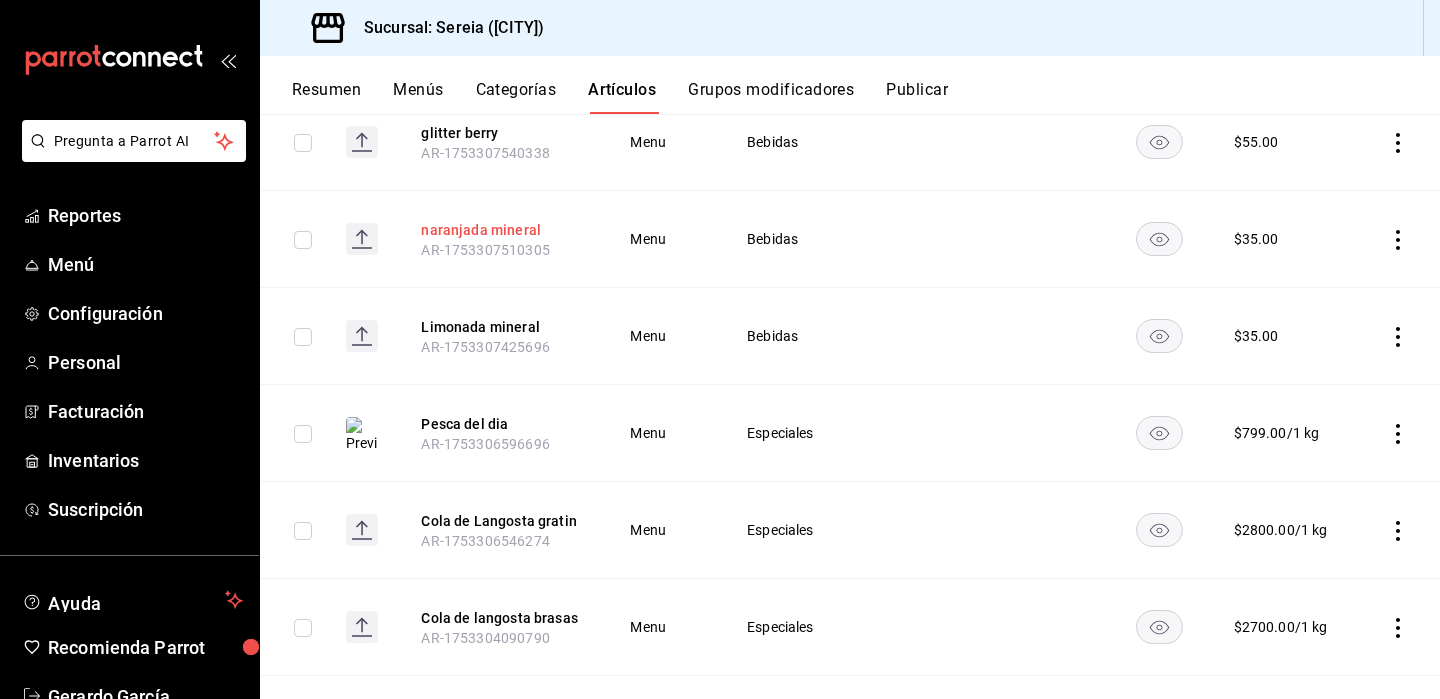 click on "naranjada mineral" at bounding box center [501, 230] 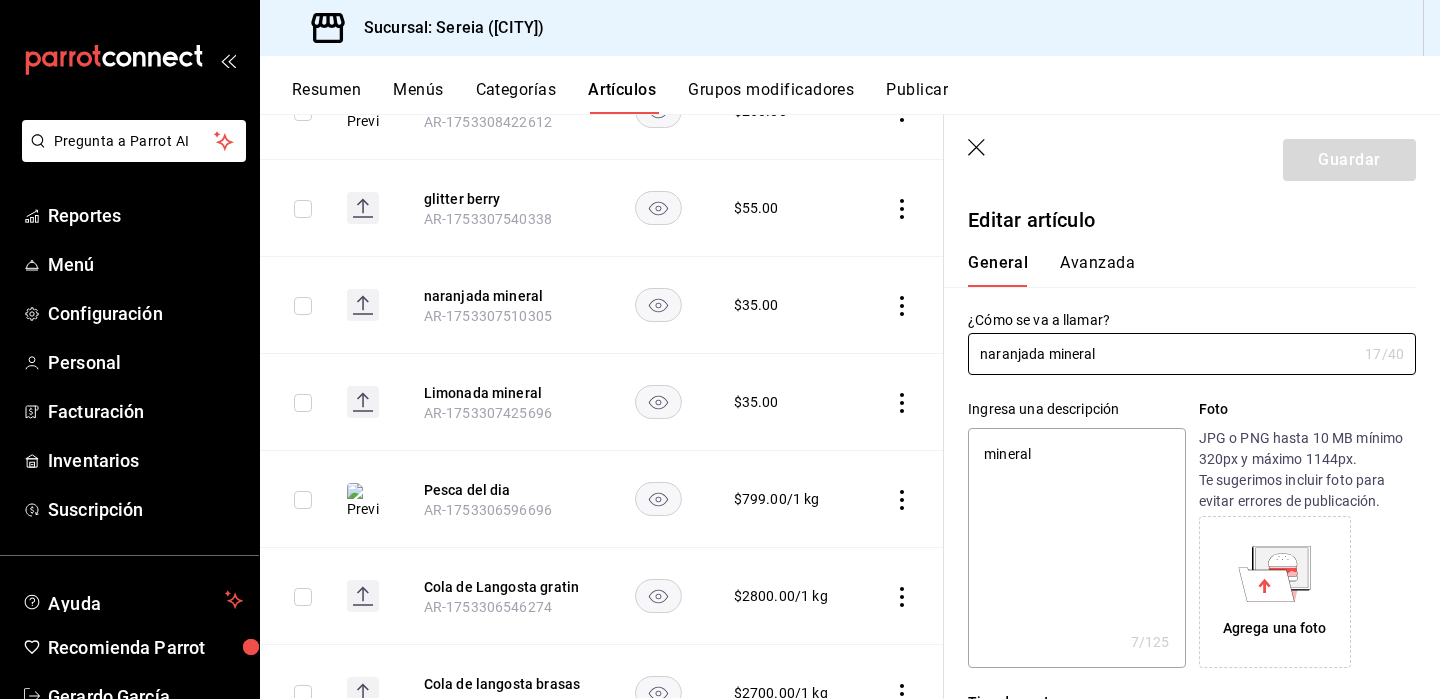 type on "x" 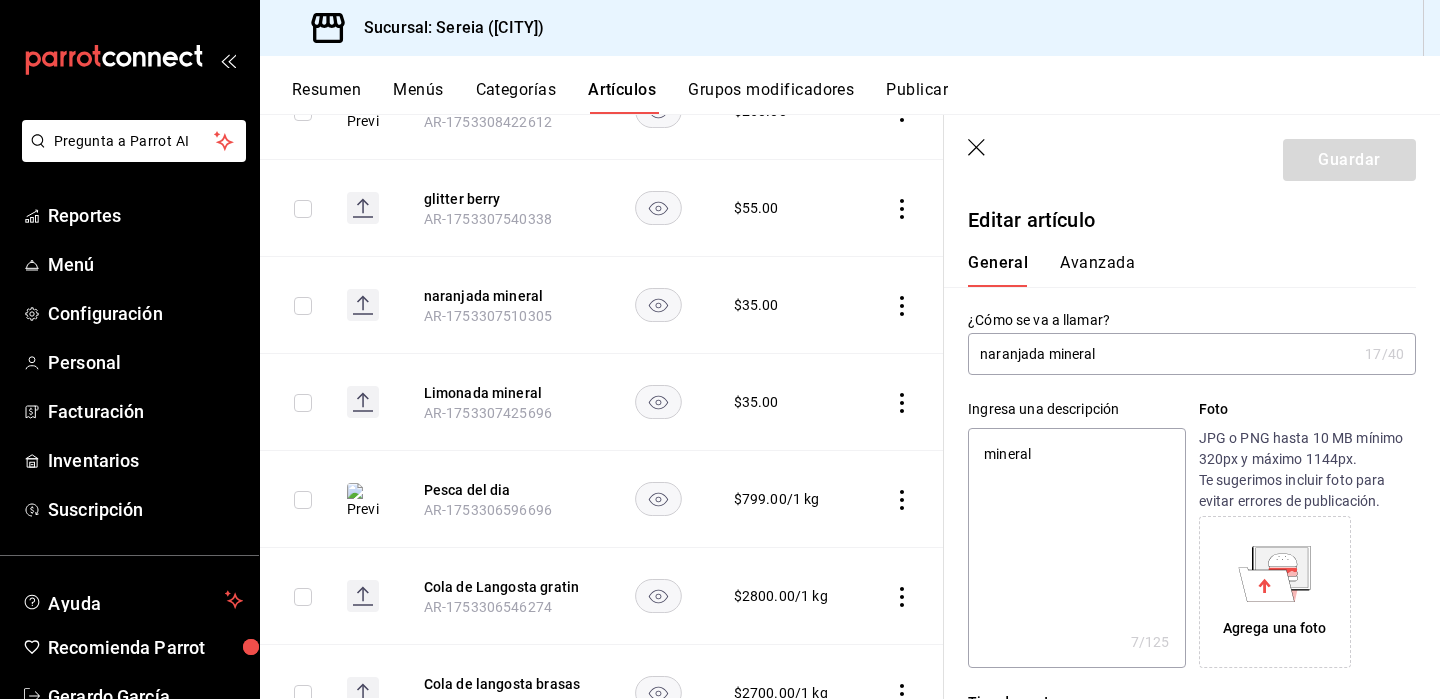 click on "naranjada mineral" at bounding box center (1162, 354) 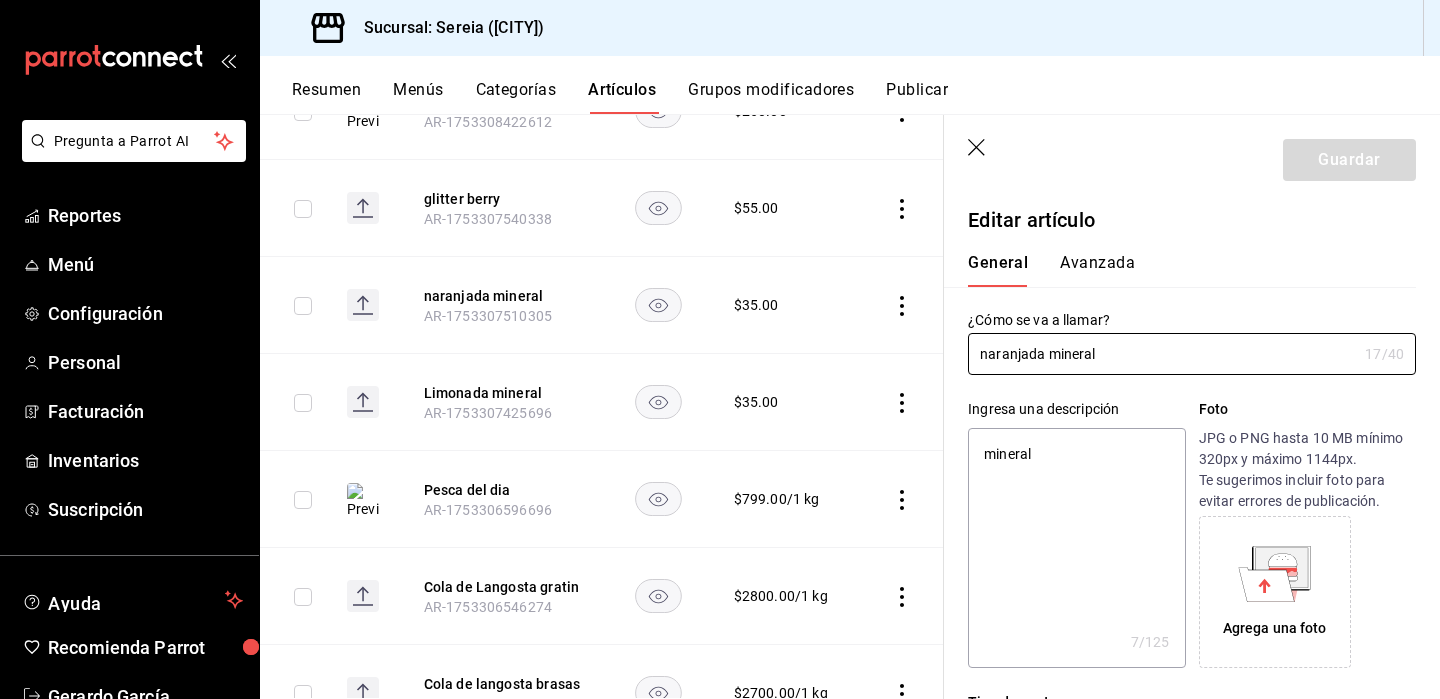 type on "aranjada mineral" 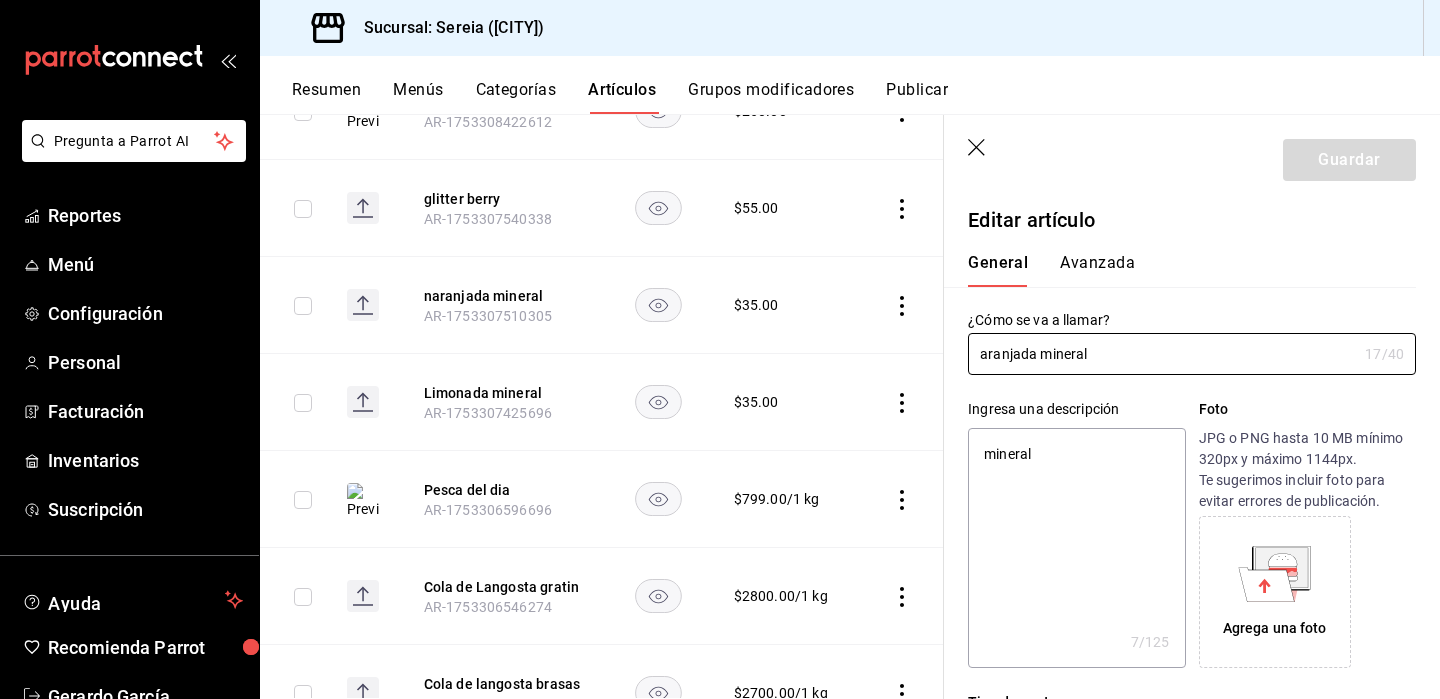 type on "x" 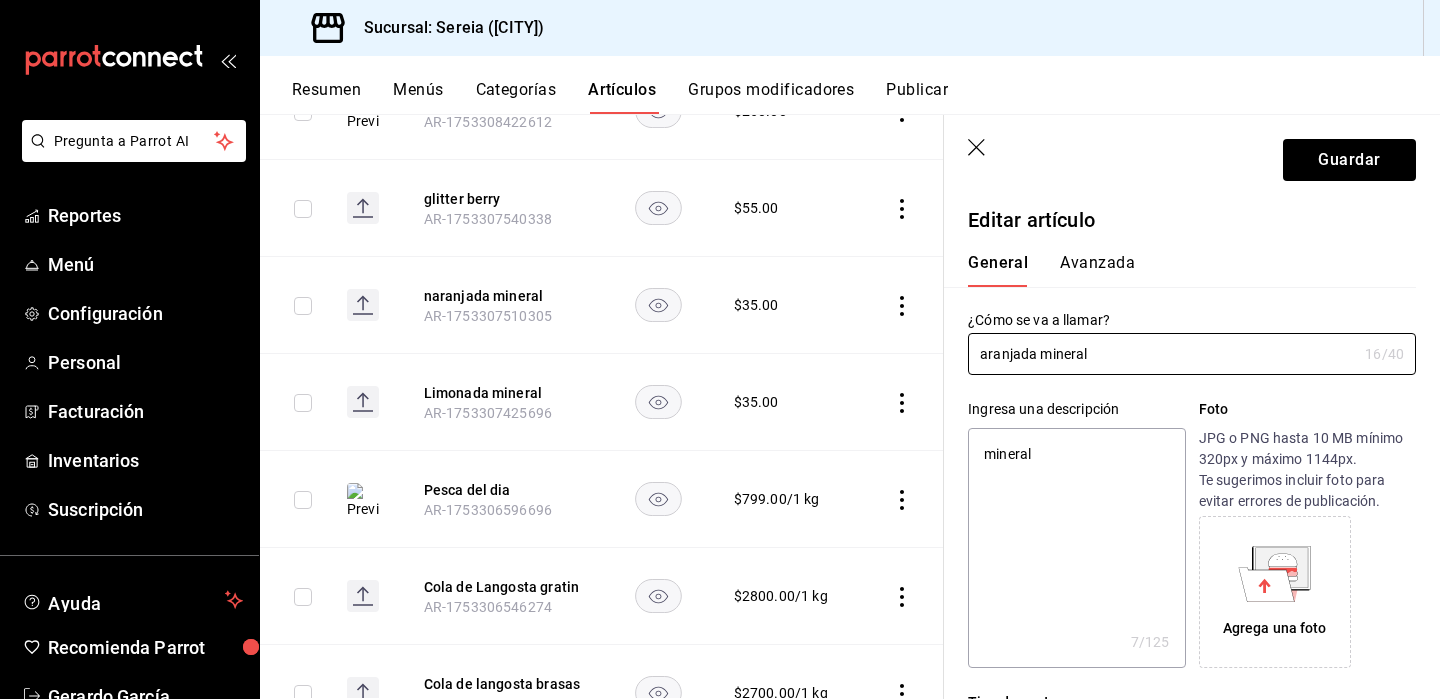 type on "Naranjada mineral" 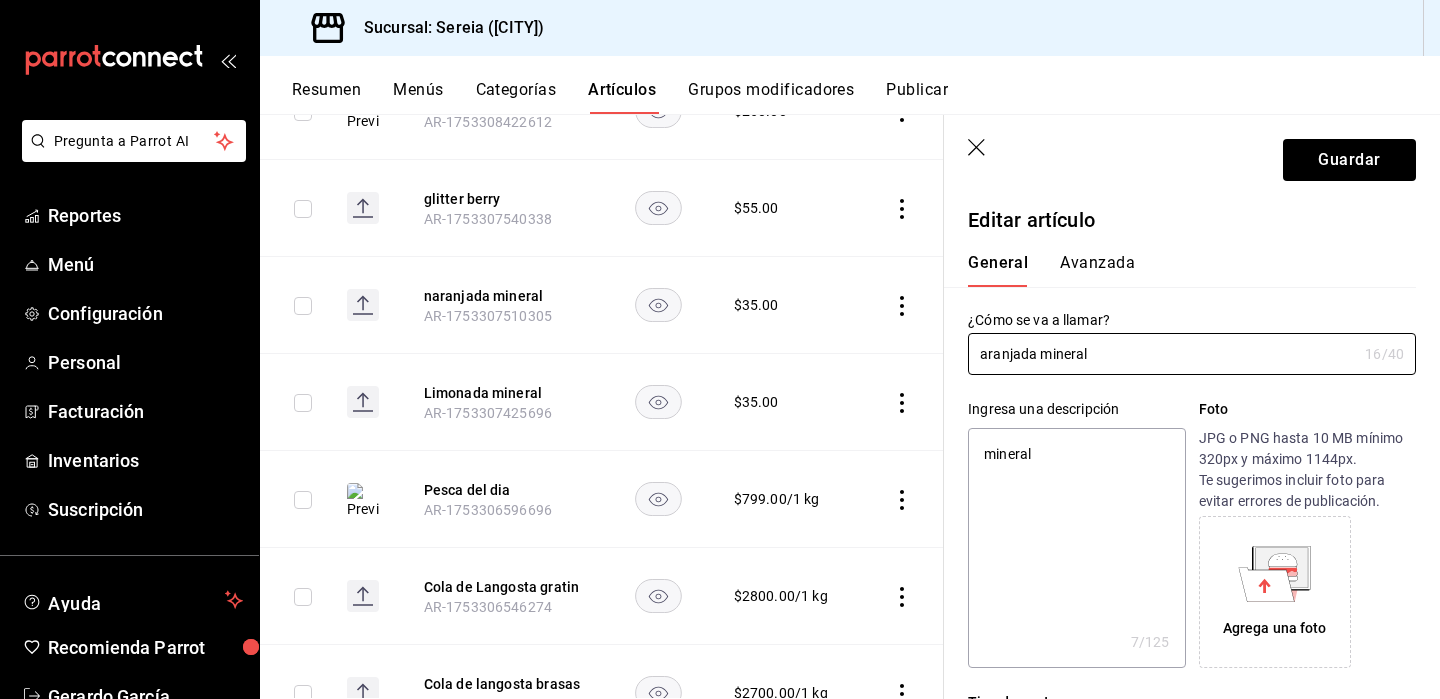 type on "x" 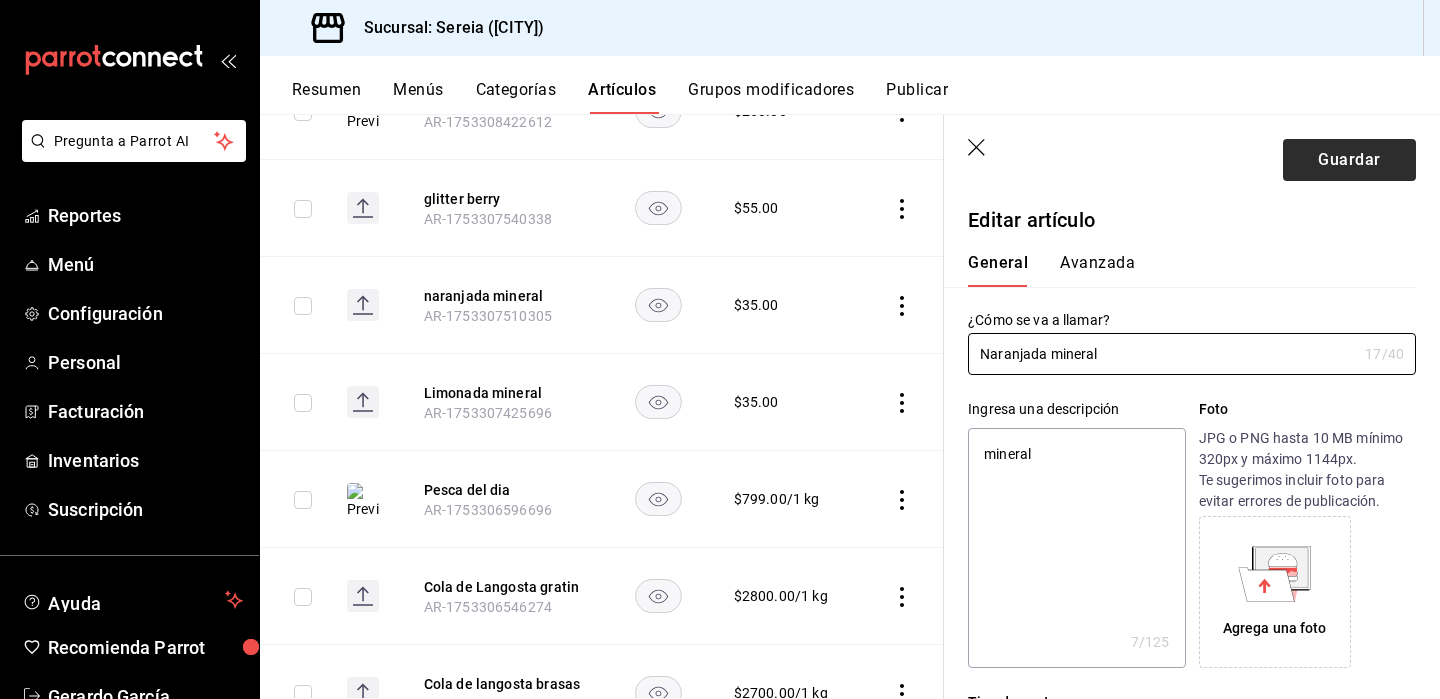 type on "Naranjada mineral" 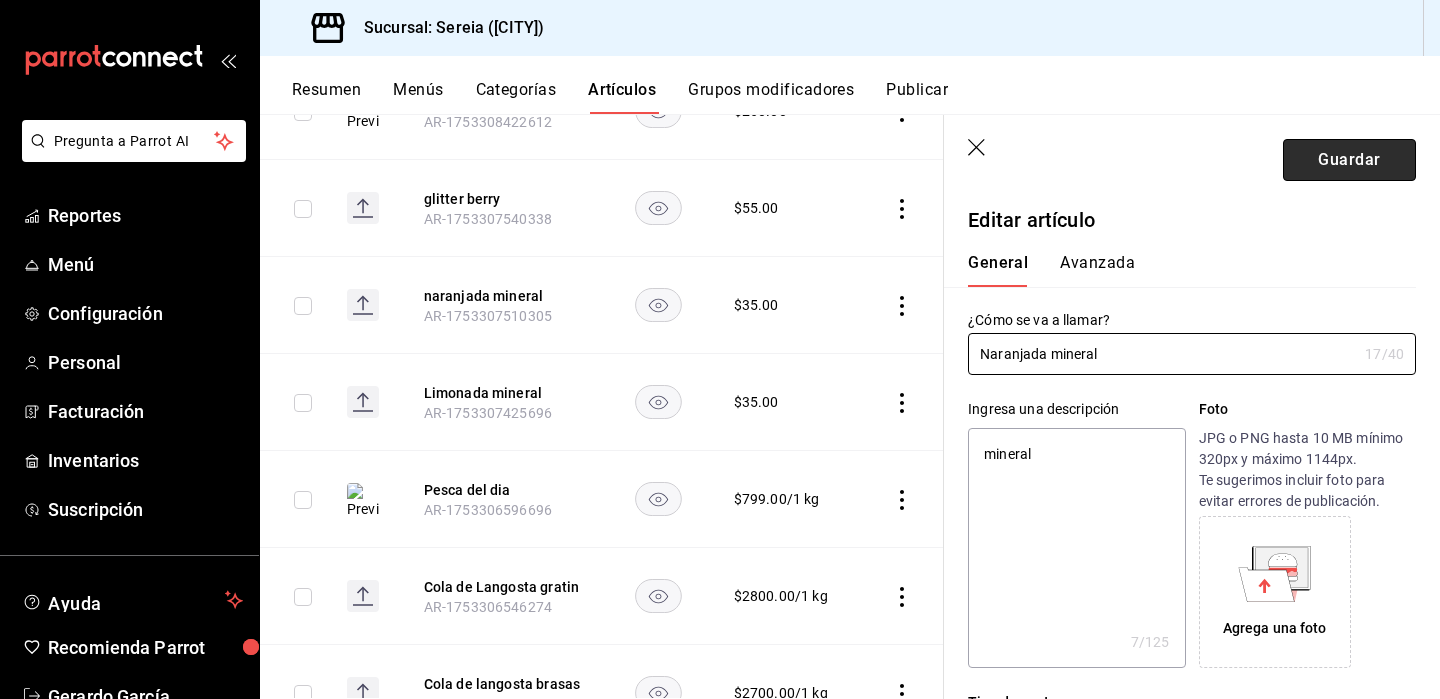 click on "Guardar" at bounding box center (1349, 160) 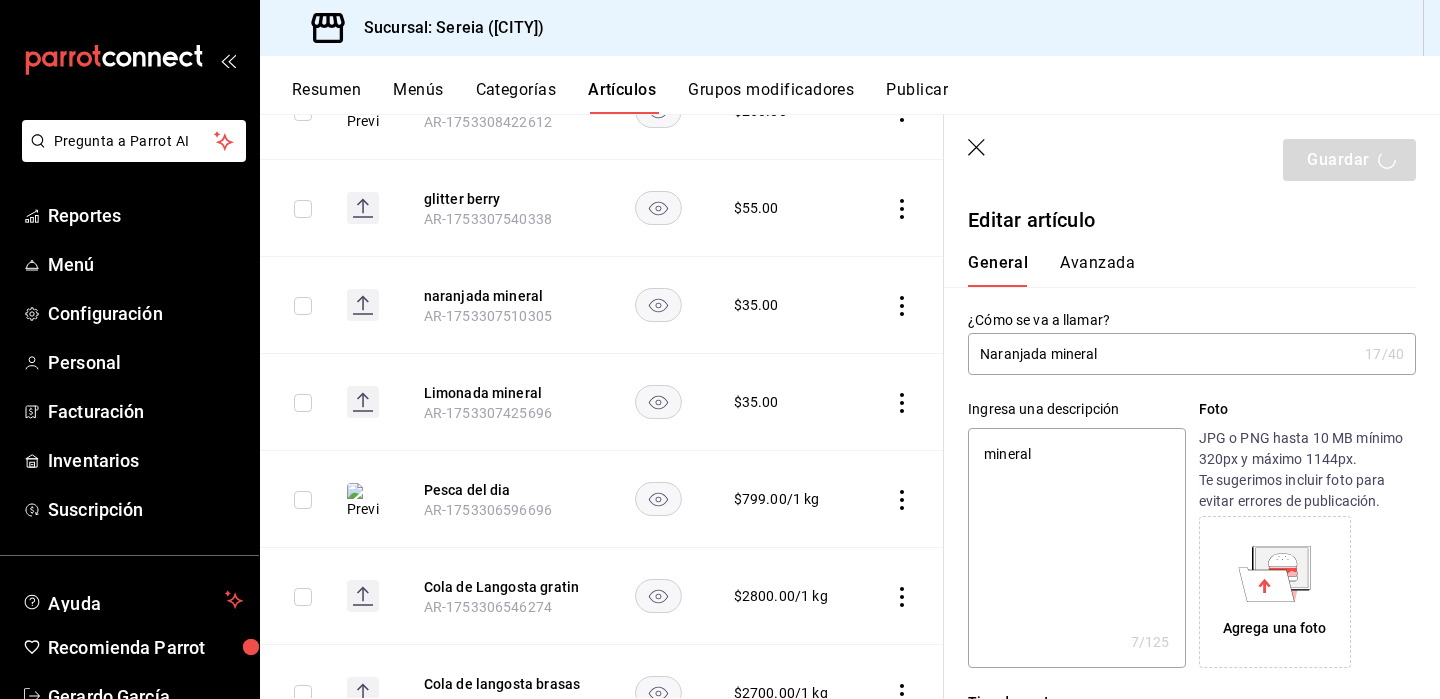 type on "x" 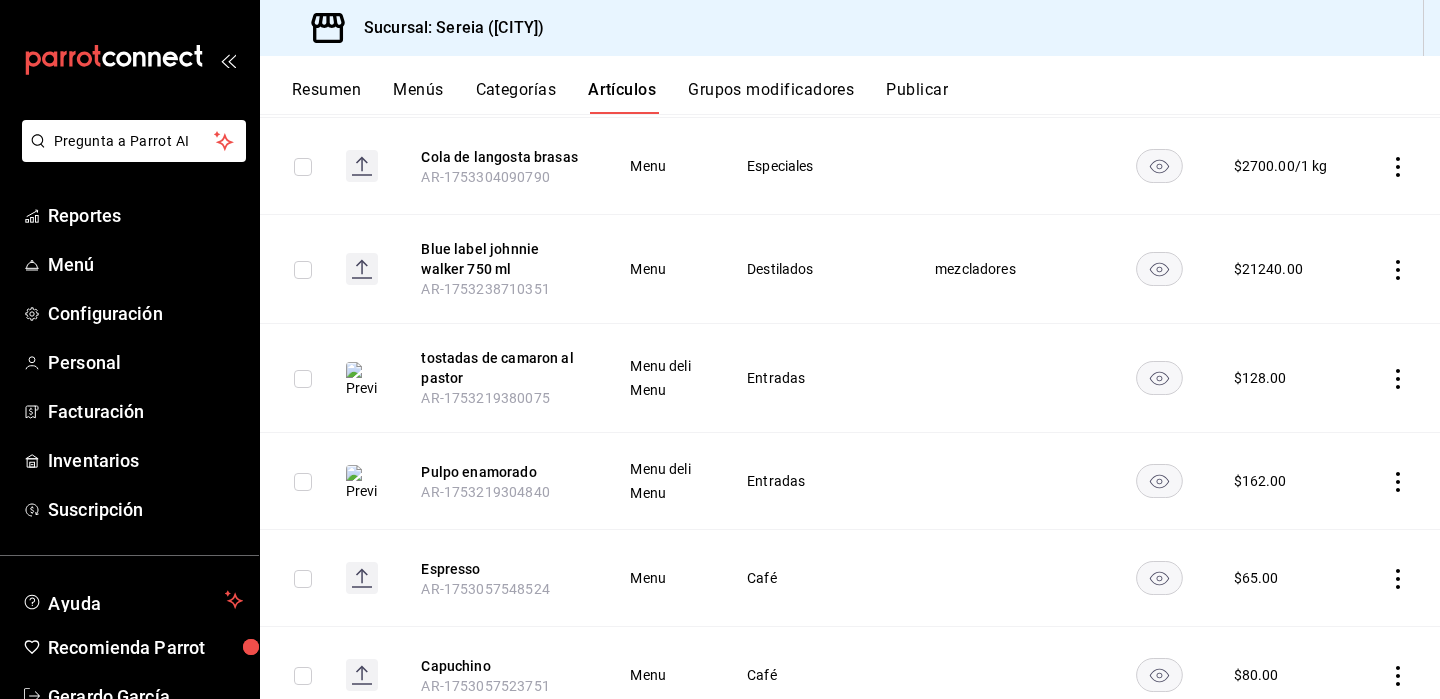 scroll, scrollTop: 3821, scrollLeft: 0, axis: vertical 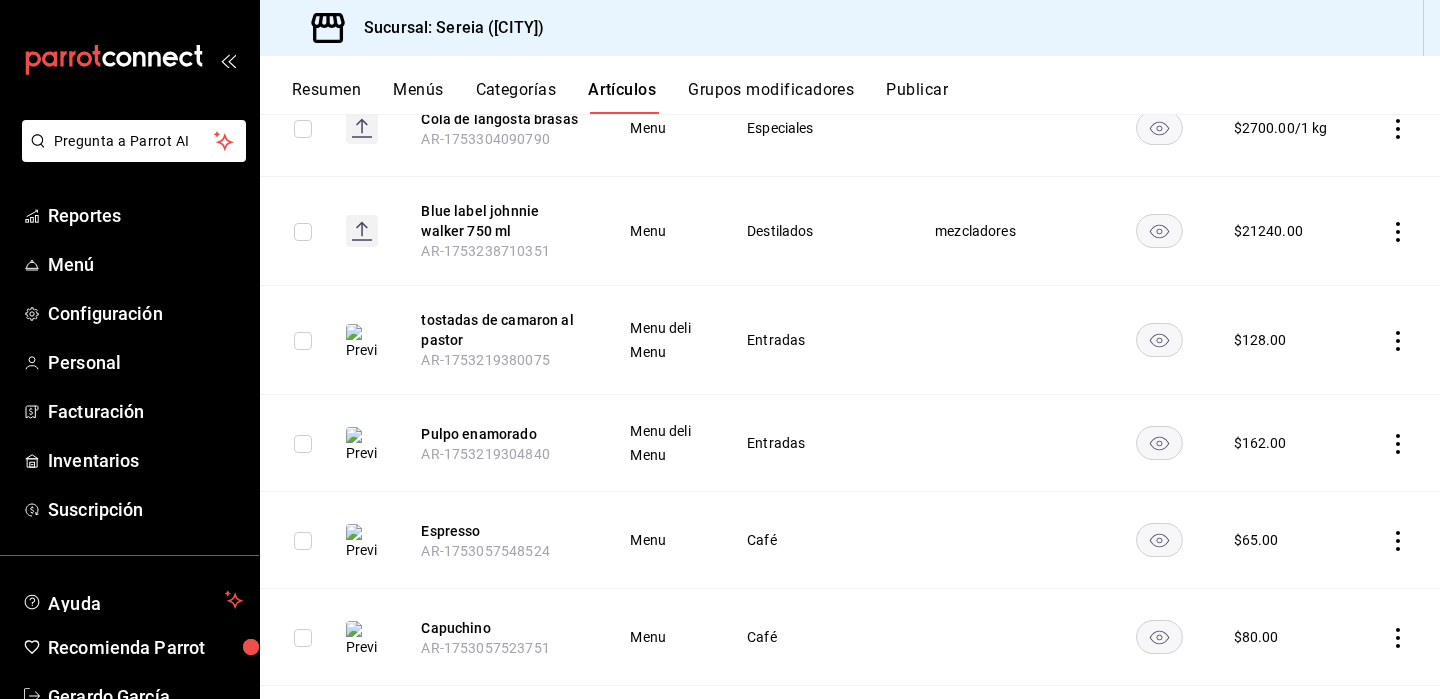 click on "Menús" at bounding box center [418, 97] 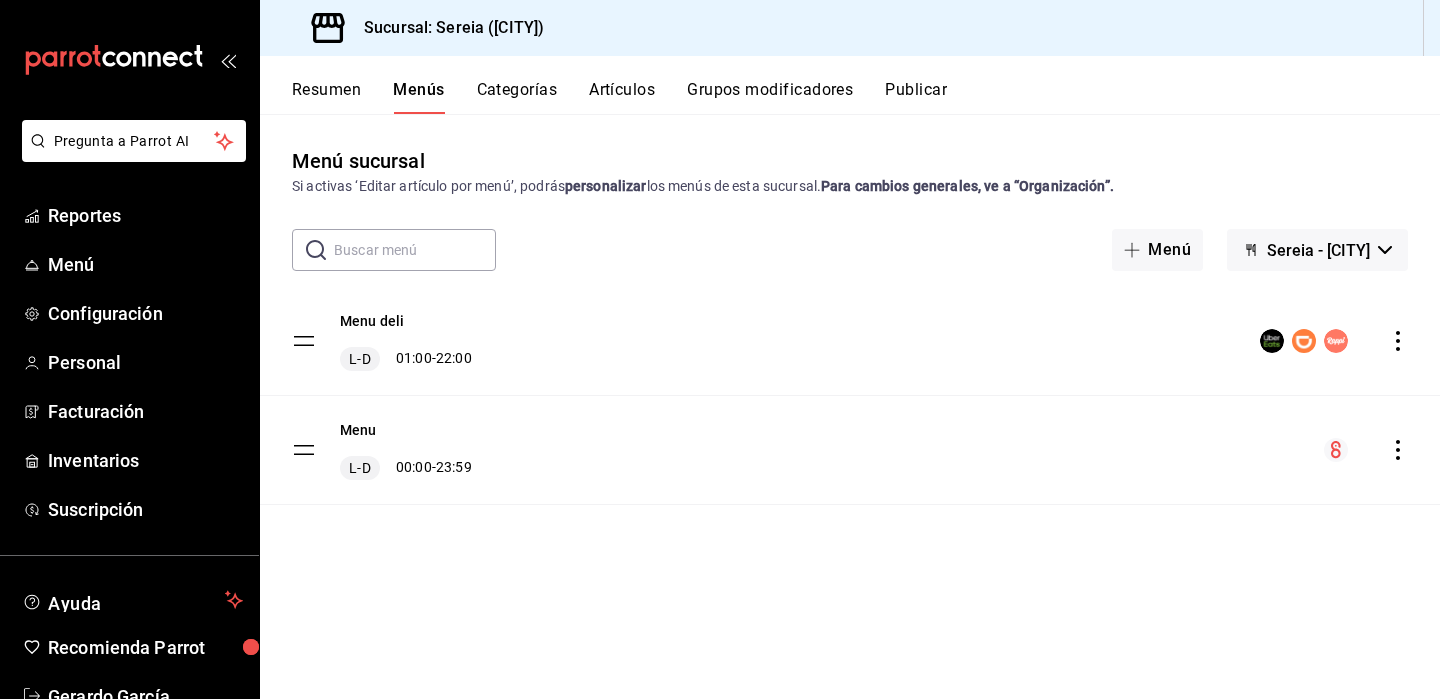 click on "Categorías" at bounding box center (517, 97) 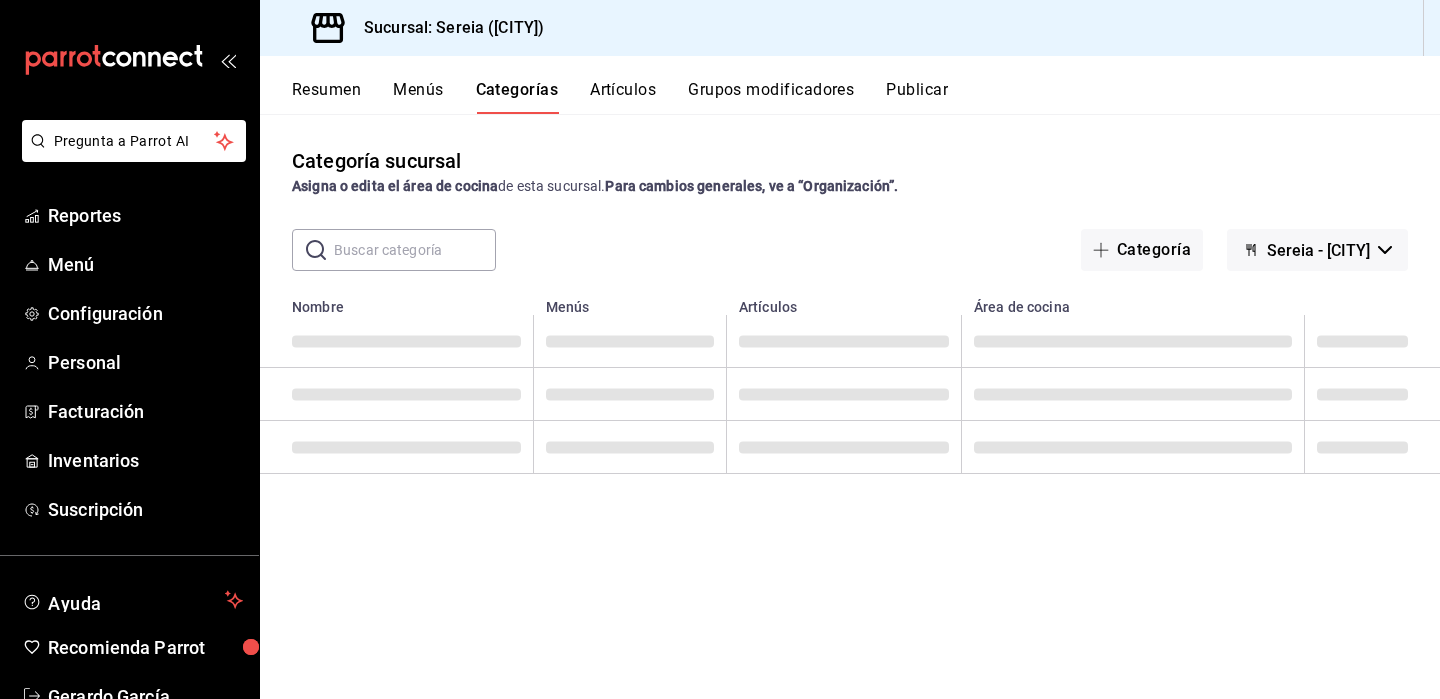 click at bounding box center [415, 250] 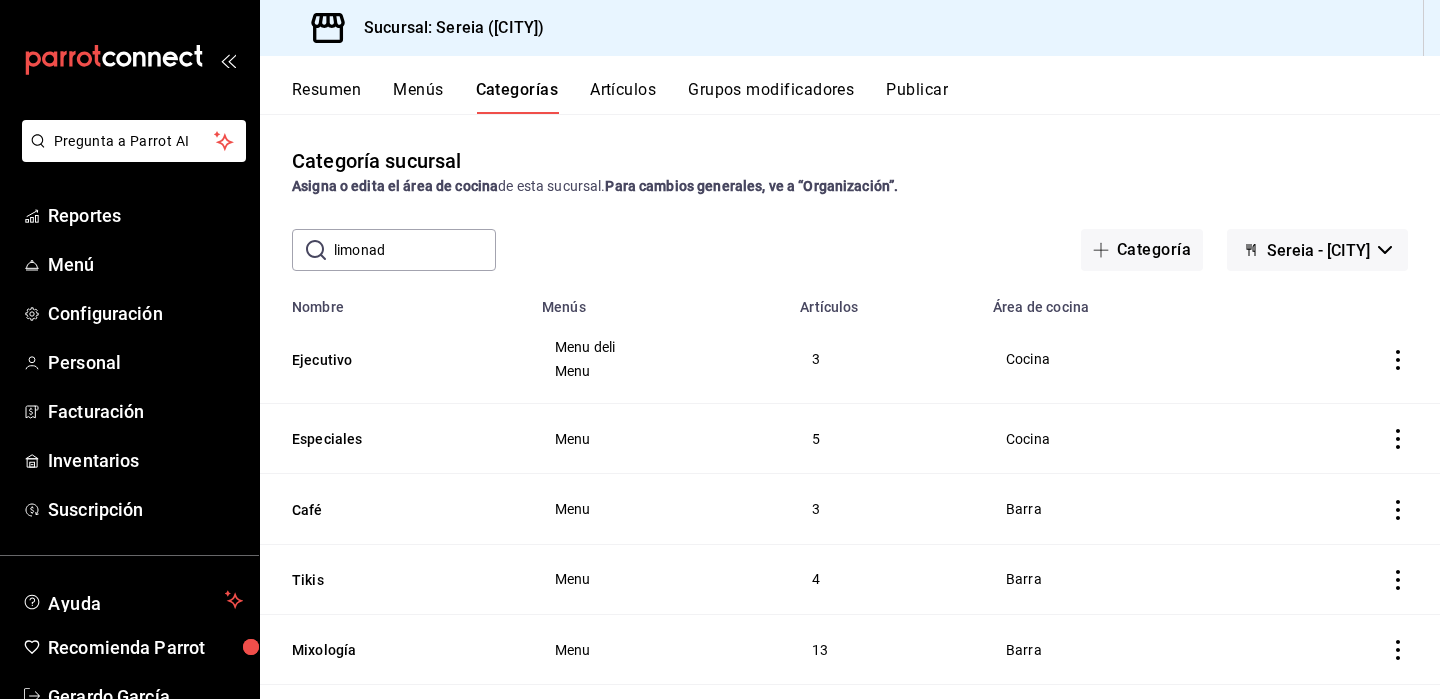 type on "limonada" 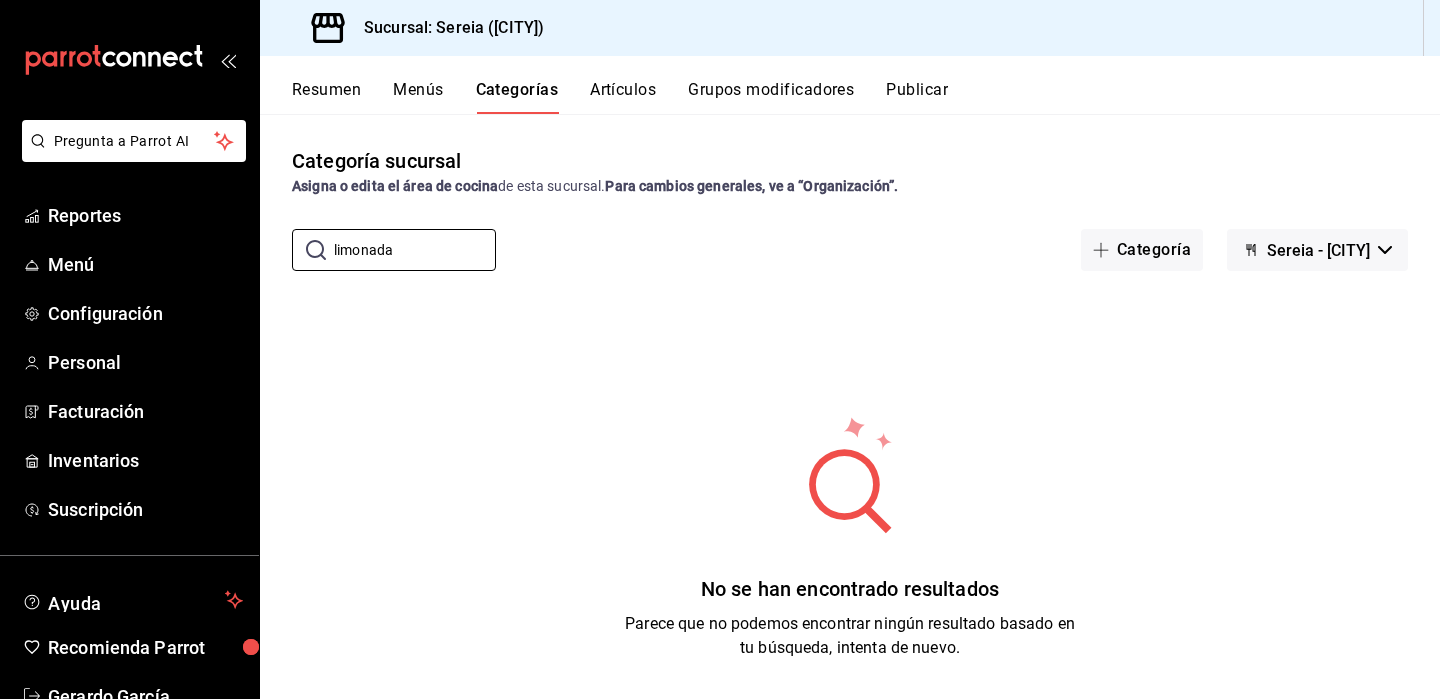 click on "Artículos" at bounding box center [623, 97] 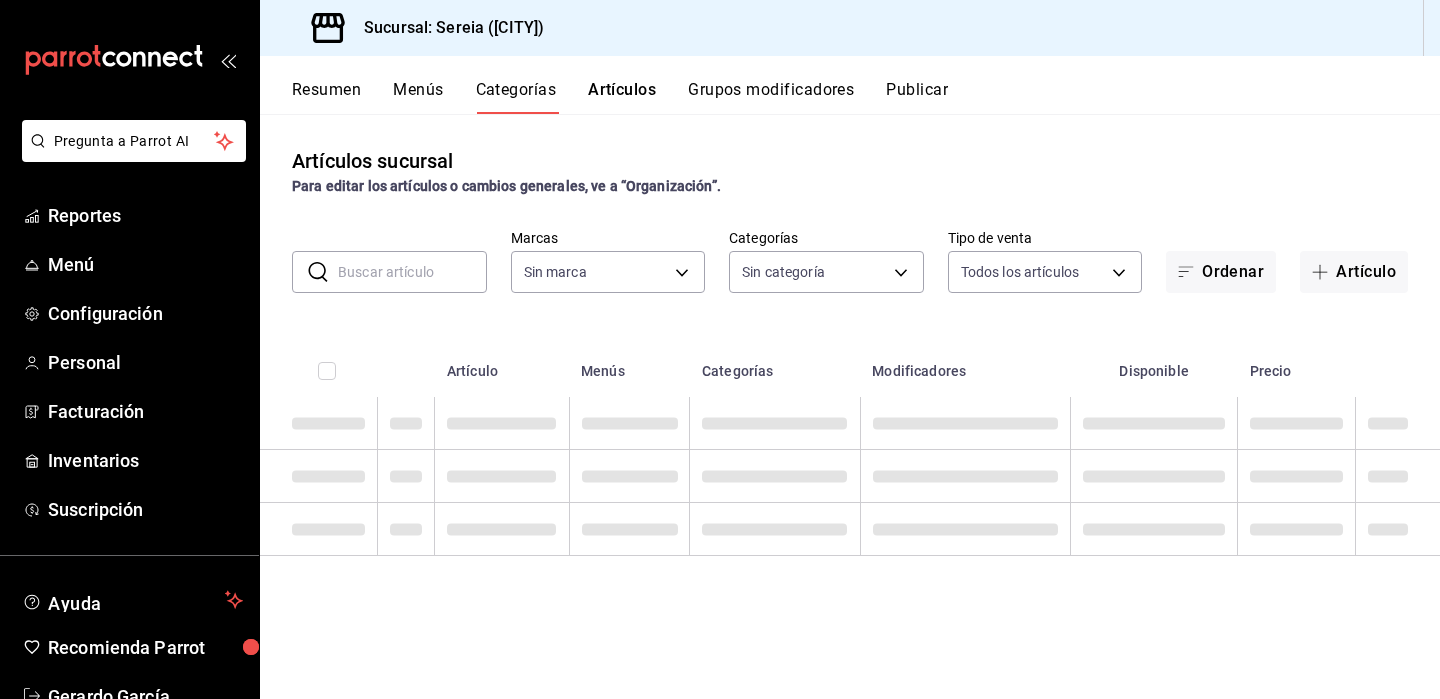 click at bounding box center [412, 272] 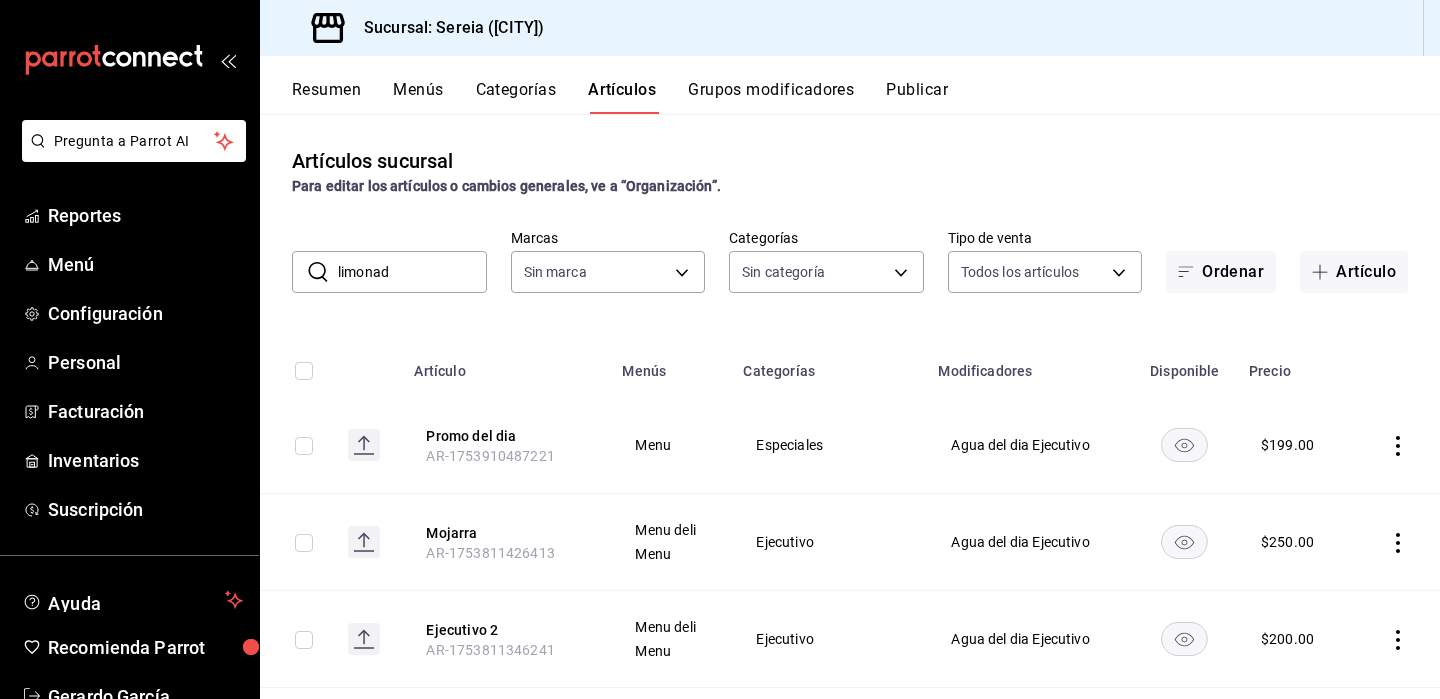 type on "limonada" 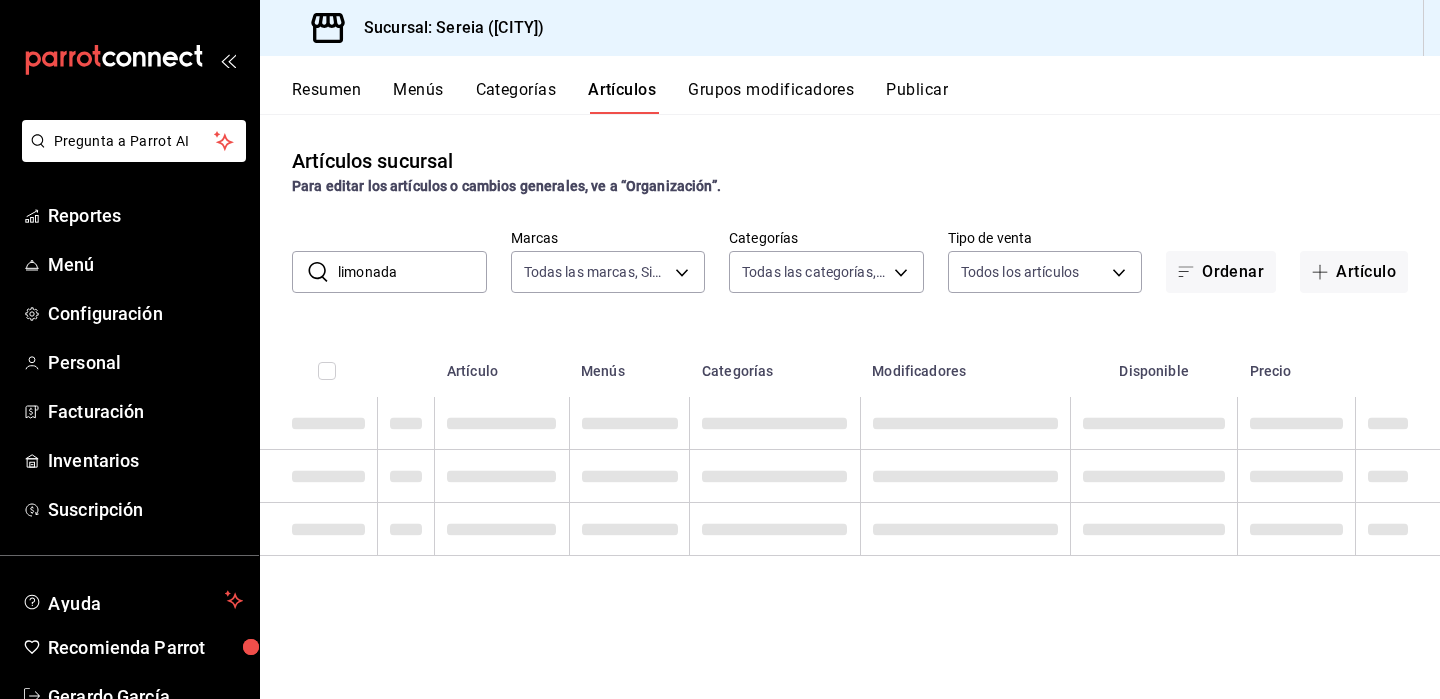 type on "e26cb55a-85e0-41b2-9155-b47575076aeb" 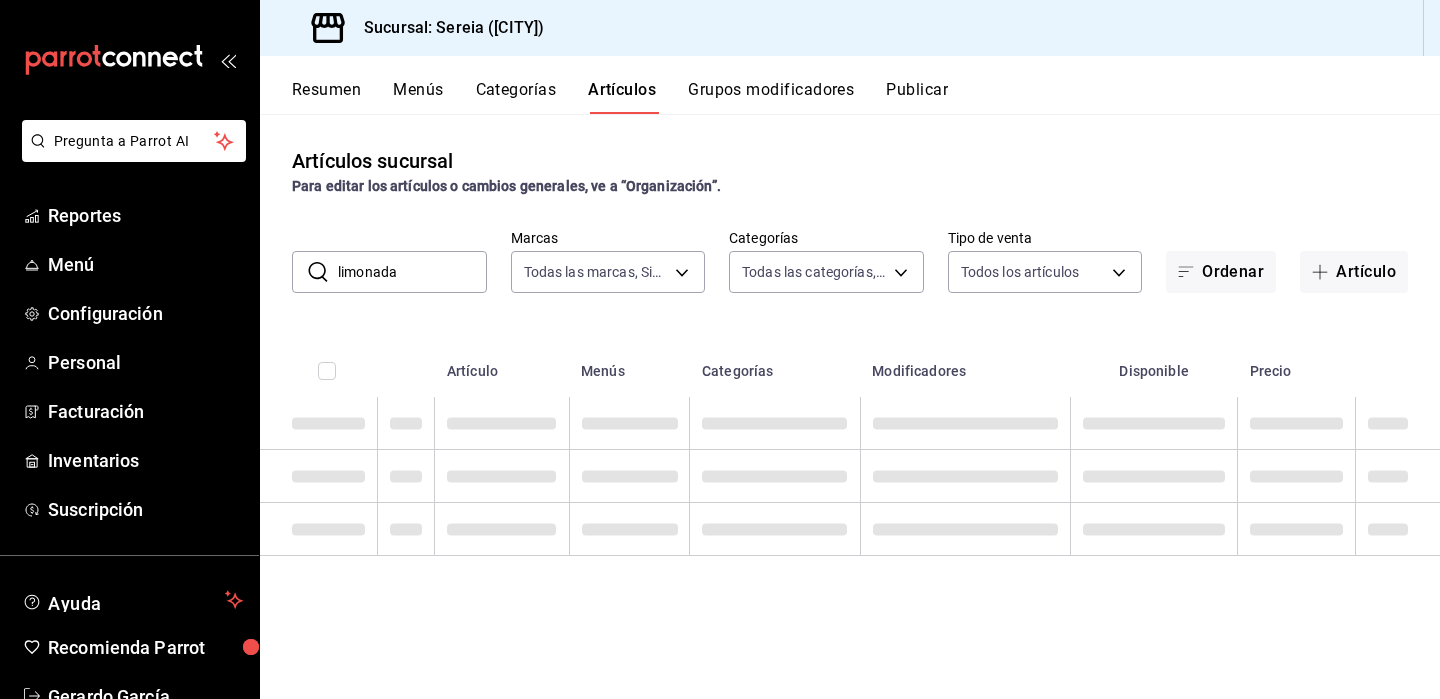 type on "[UUID],[UUID],[UUID],[UUID],[UUID],[UUID],[UUID],[UUID],[UUID],[UUID],[UUID],[UUID],[UUID],[UUID],[UUID],[UUID],[UUID],[UUID],[UUID],[UUID],[UUID],[UUID],[UUID],[UUID]" 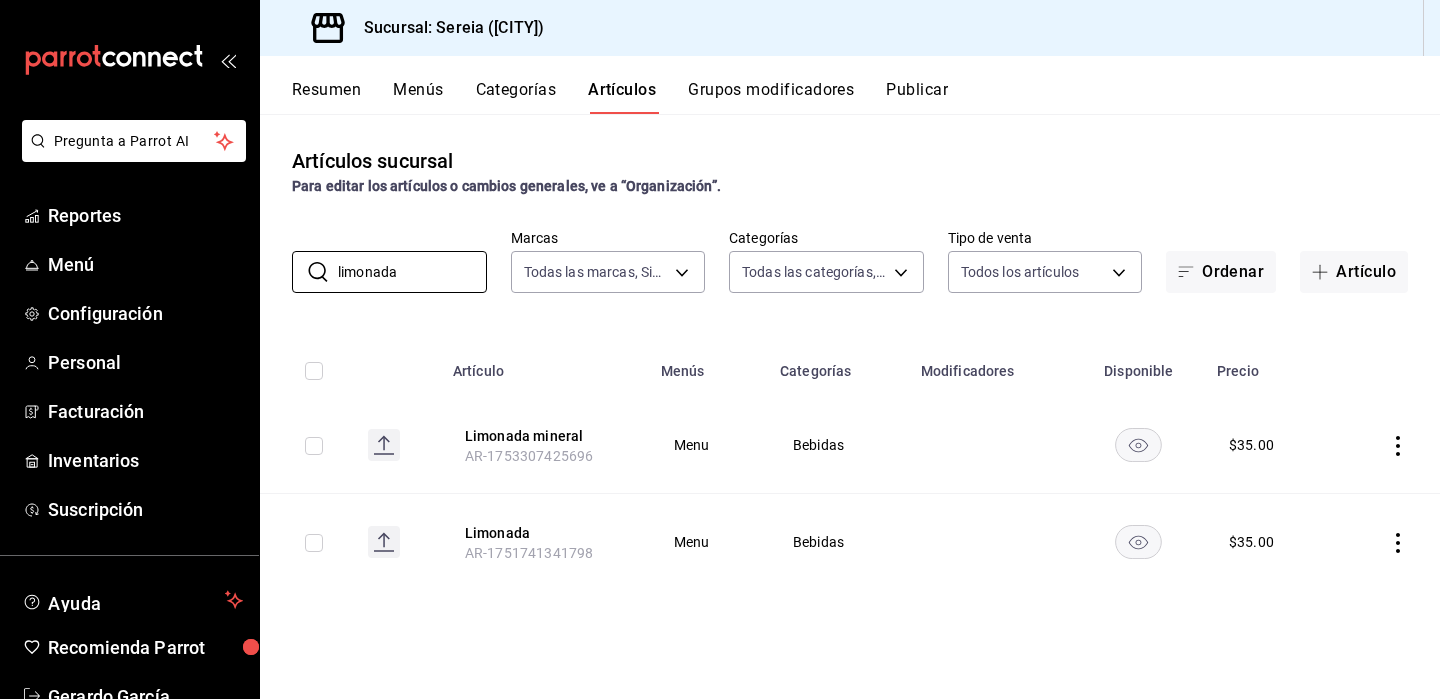 type on "limonada" 